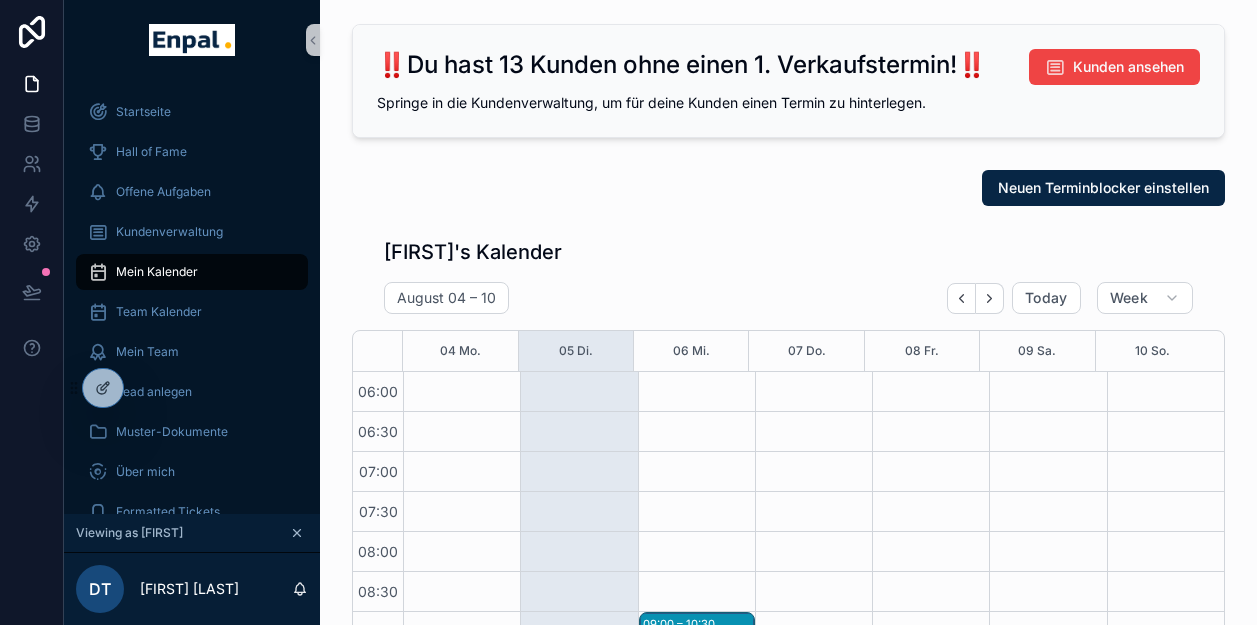 scroll, scrollTop: 39, scrollLeft: 0, axis: vertical 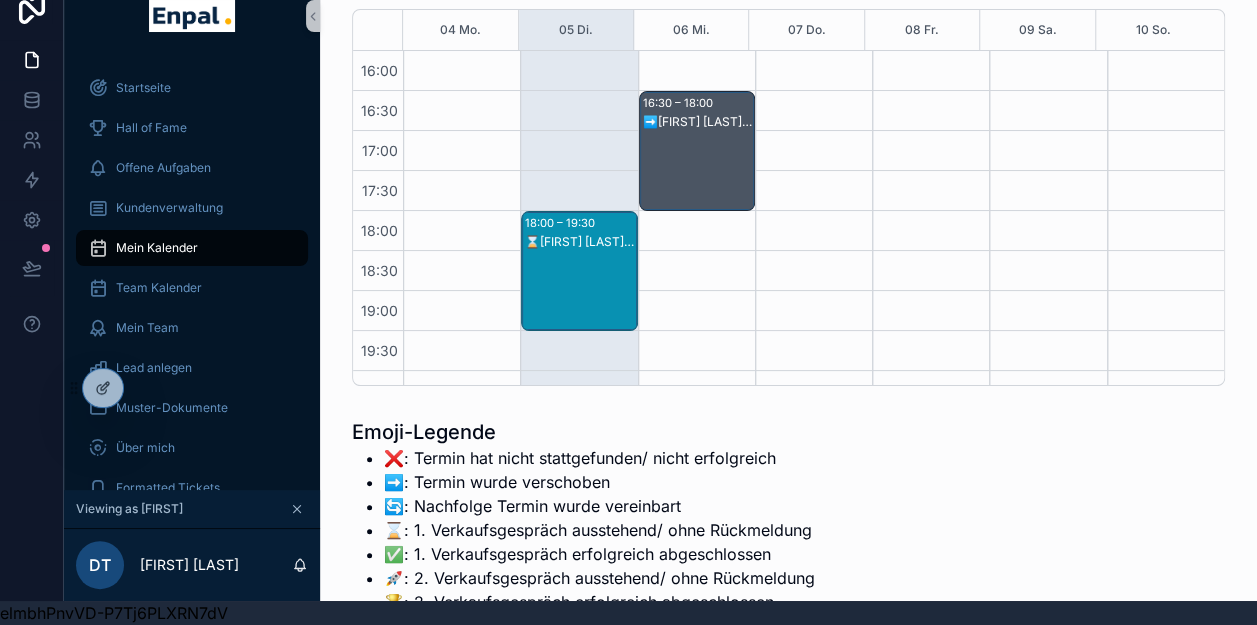 click on "➡️Udo Brunke - 2. VG" at bounding box center [698, 122] 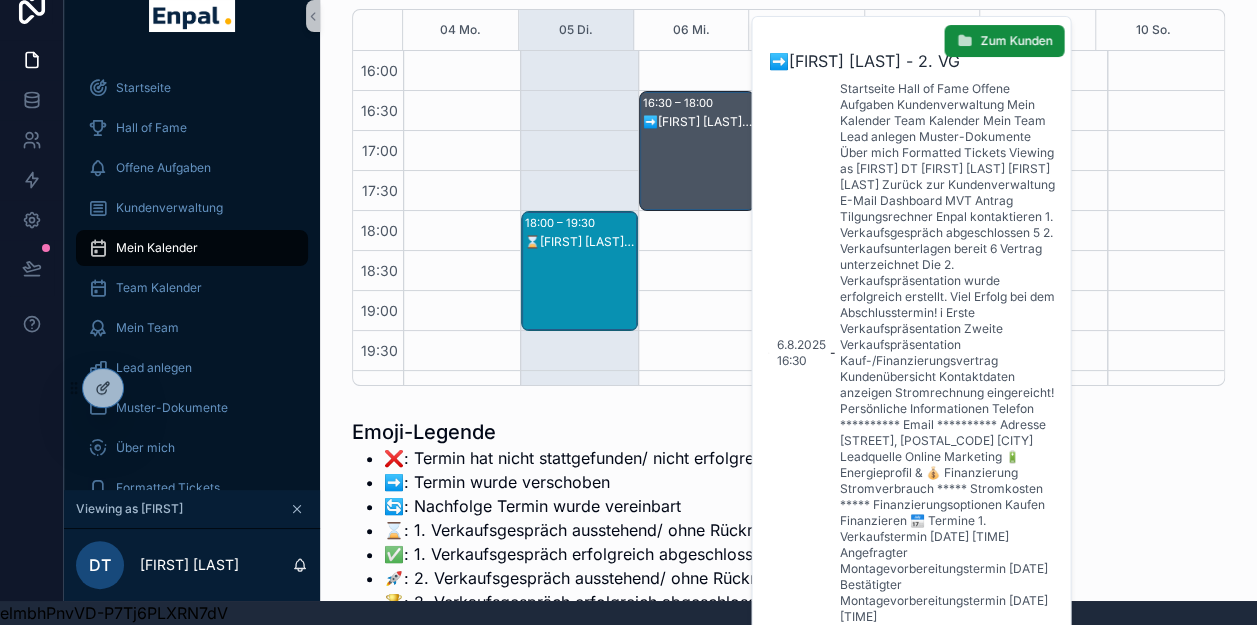 click on "Udo Brunke" at bounding box center [810, 665] 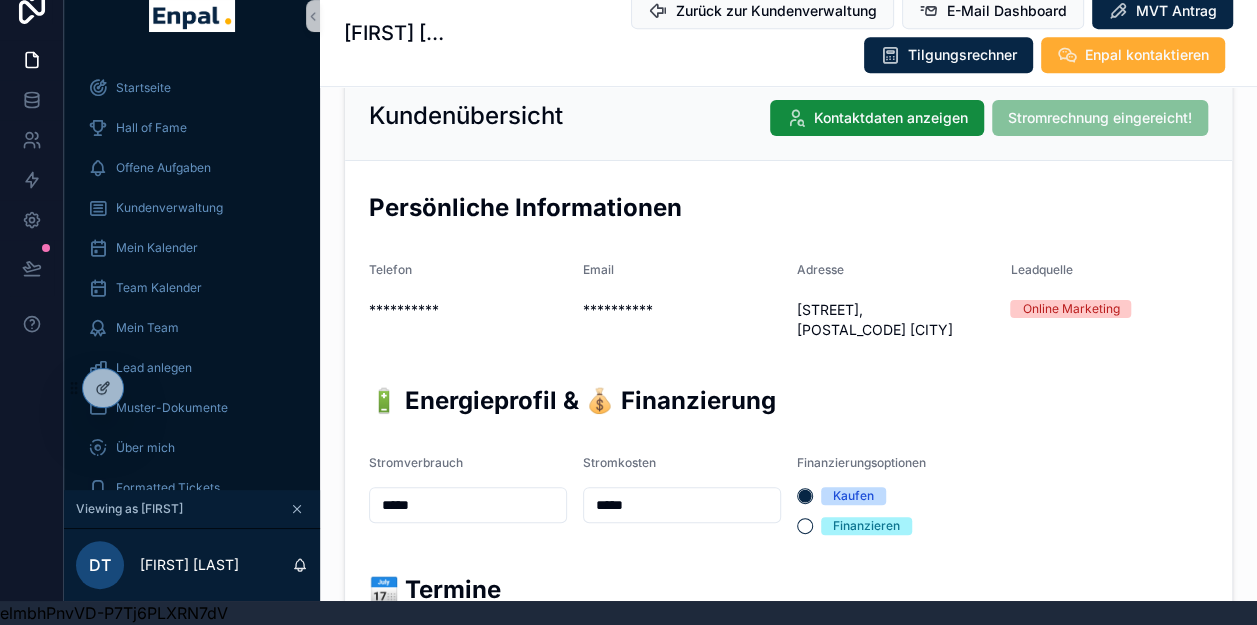 scroll, scrollTop: 400, scrollLeft: 0, axis: vertical 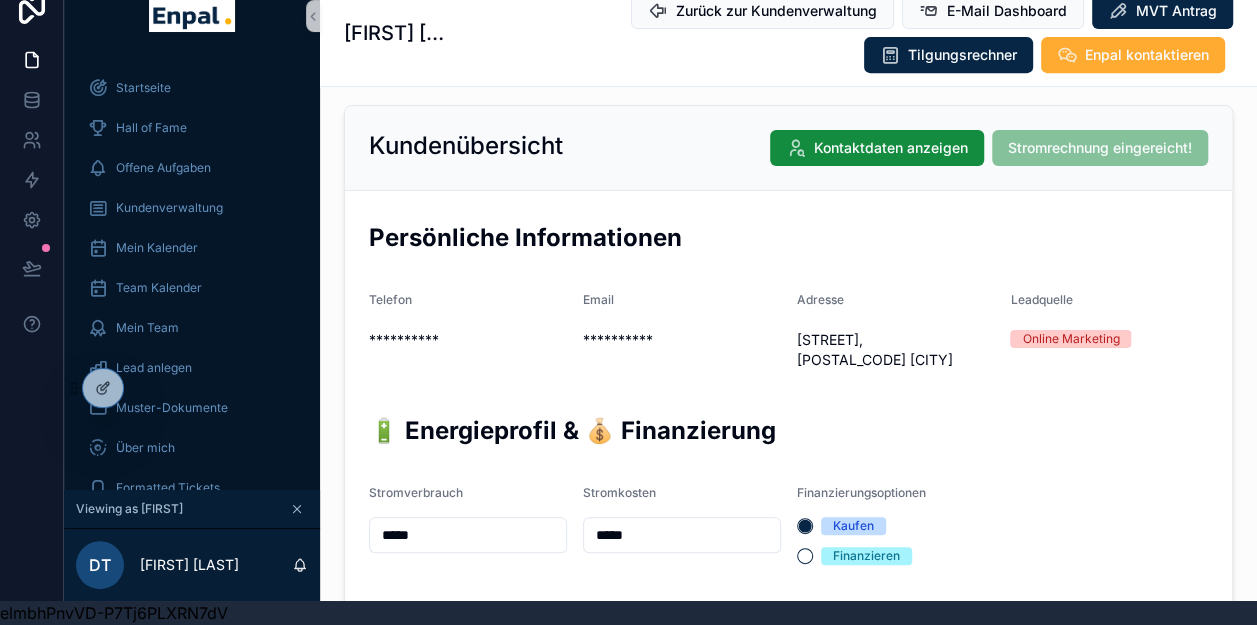 drag, startPoint x: 935, startPoint y: 364, endPoint x: 797, endPoint y: 336, distance: 140.81194 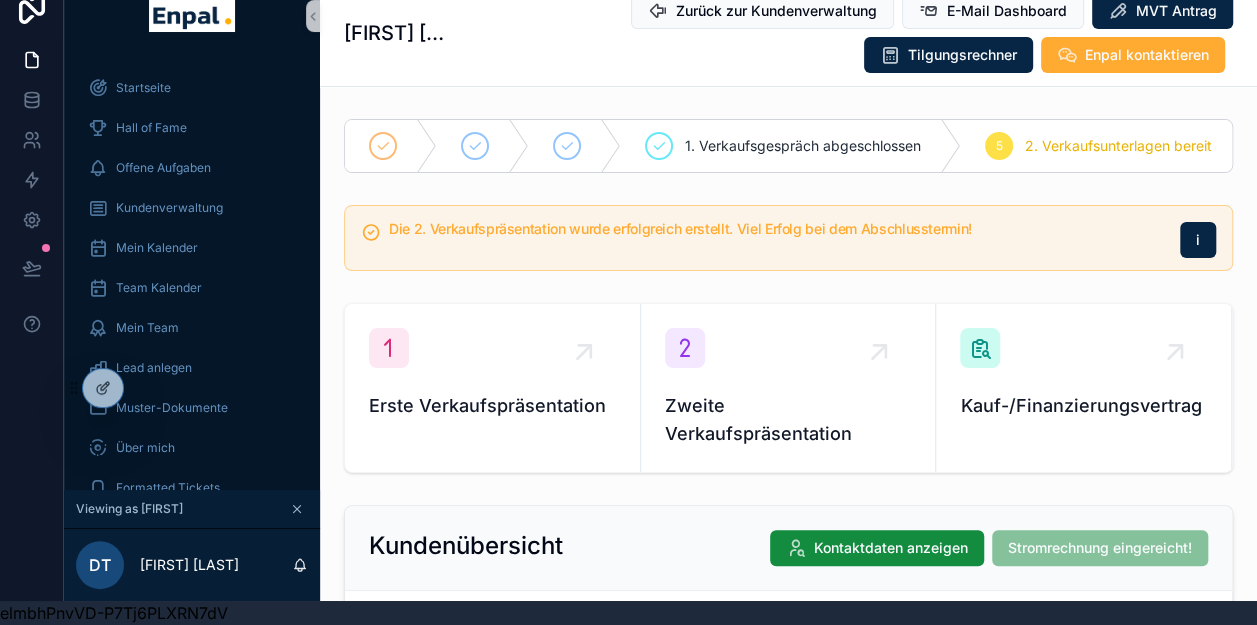 scroll, scrollTop: 0, scrollLeft: 0, axis: both 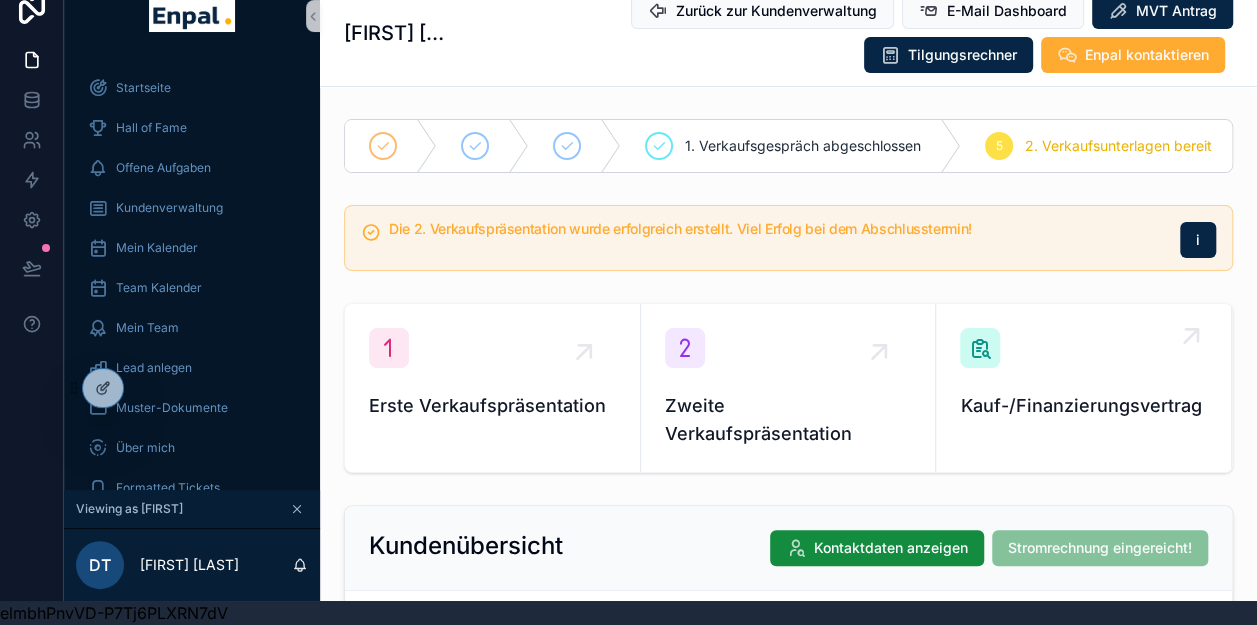 click on "Kauf-/Finanzierungsvertrag" at bounding box center (1083, 374) 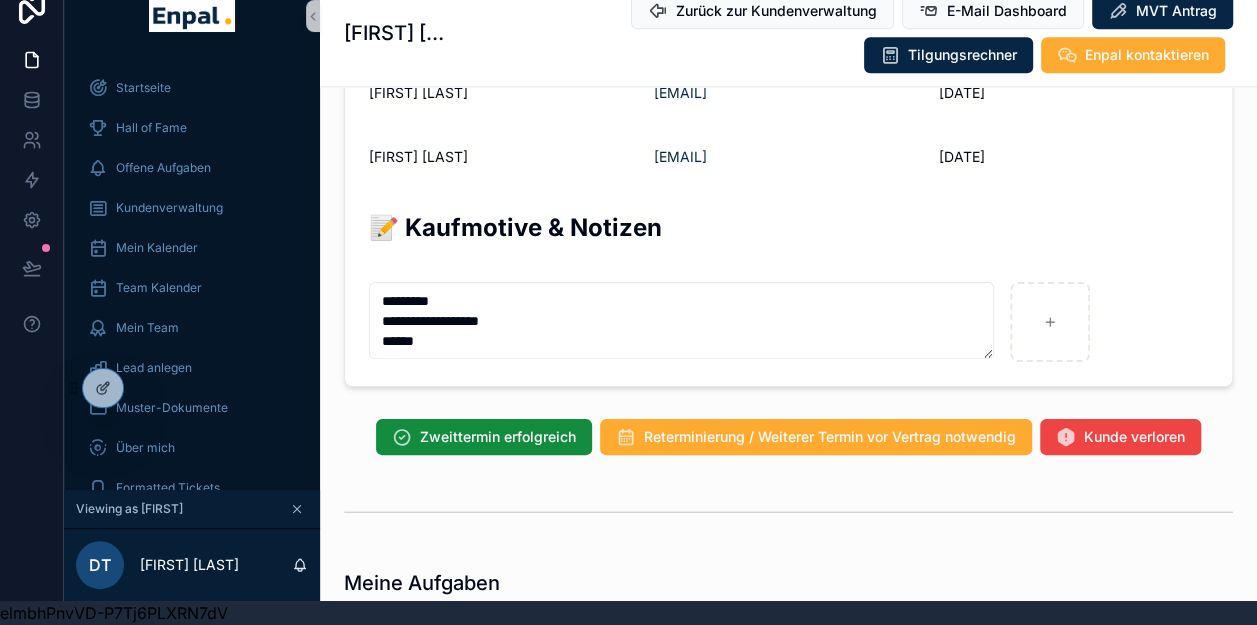 scroll, scrollTop: 1300, scrollLeft: 0, axis: vertical 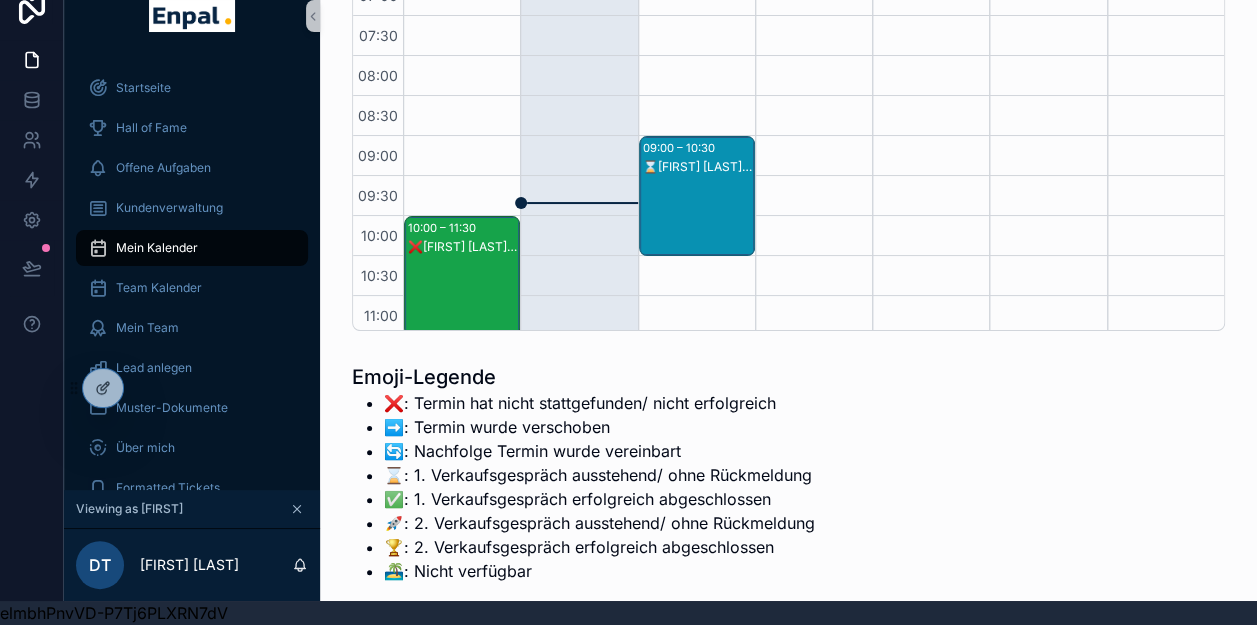 click on "❌Angelika Rohrberg-Kaufmann - 2. VG" at bounding box center [463, 247] 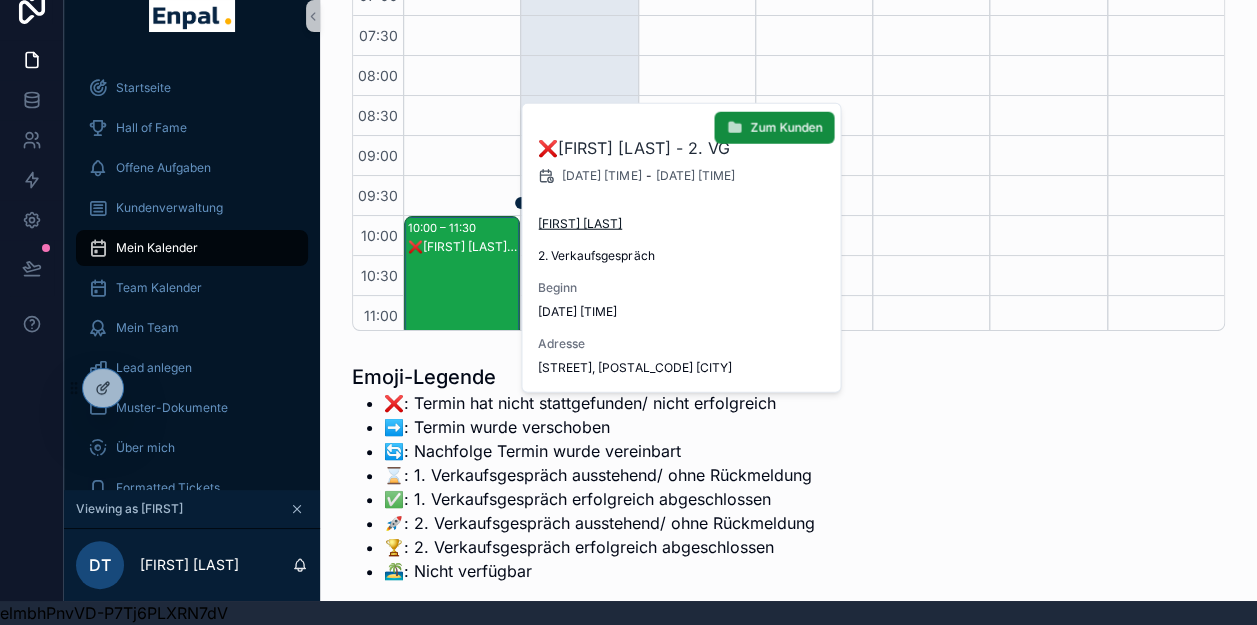 click on "Angelika Rohrberg-Kaufmann" at bounding box center (580, 224) 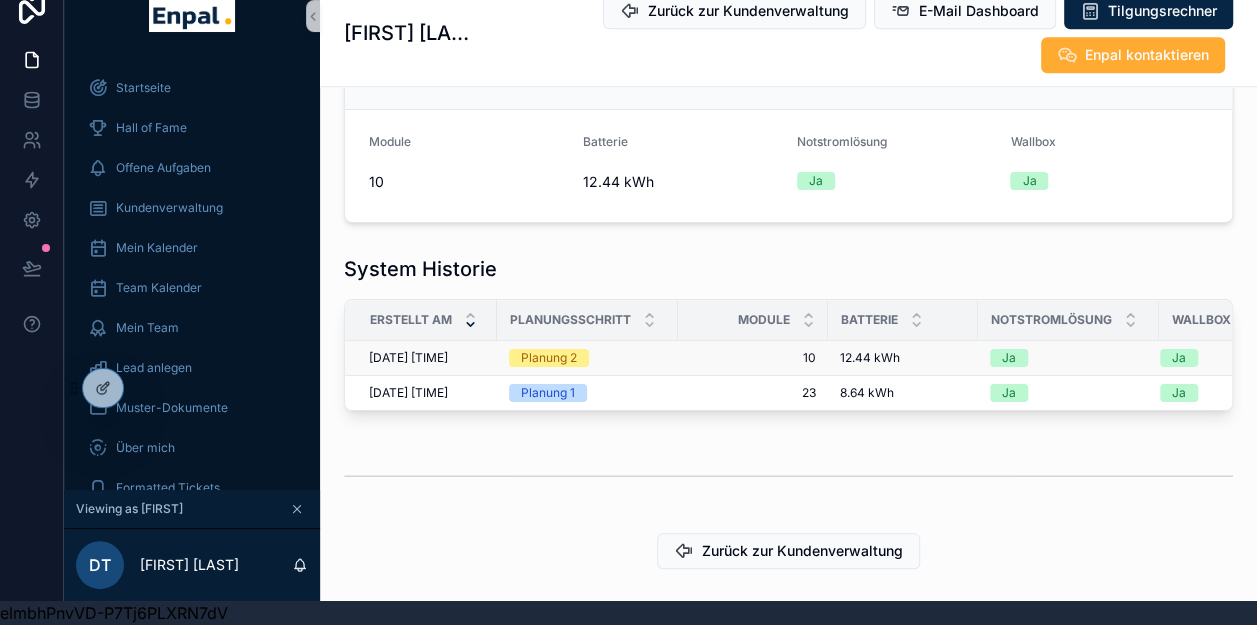 scroll, scrollTop: 784, scrollLeft: 0, axis: vertical 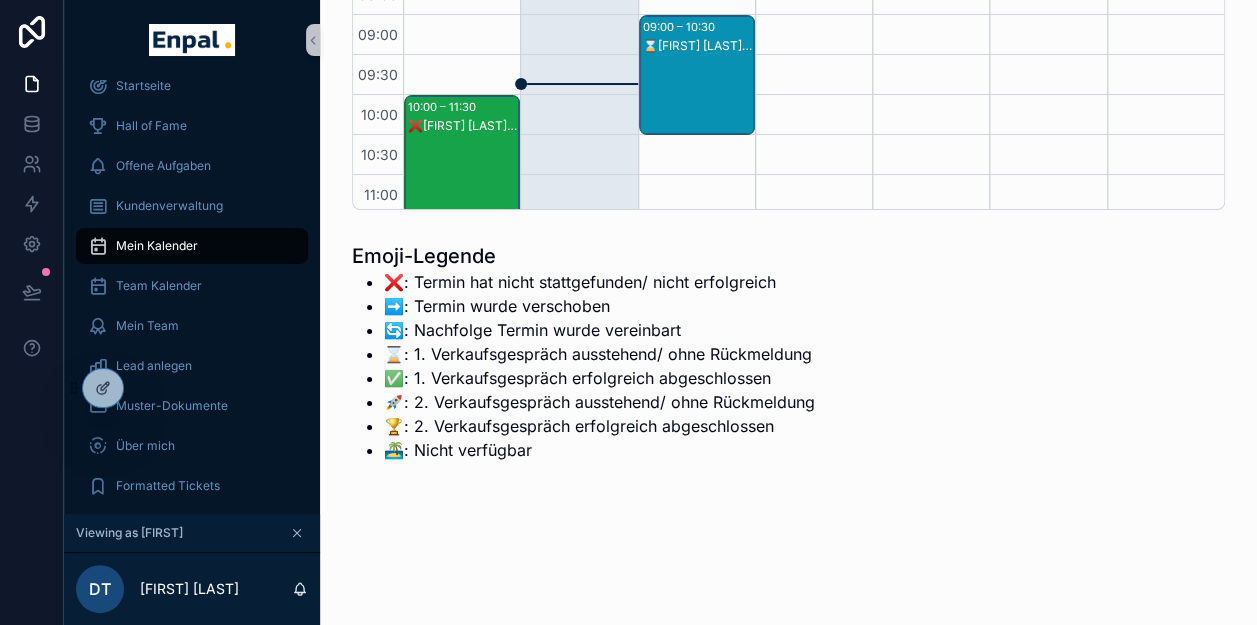 click on "⌛Ulrich Helwes - 1. VG" at bounding box center [698, 46] 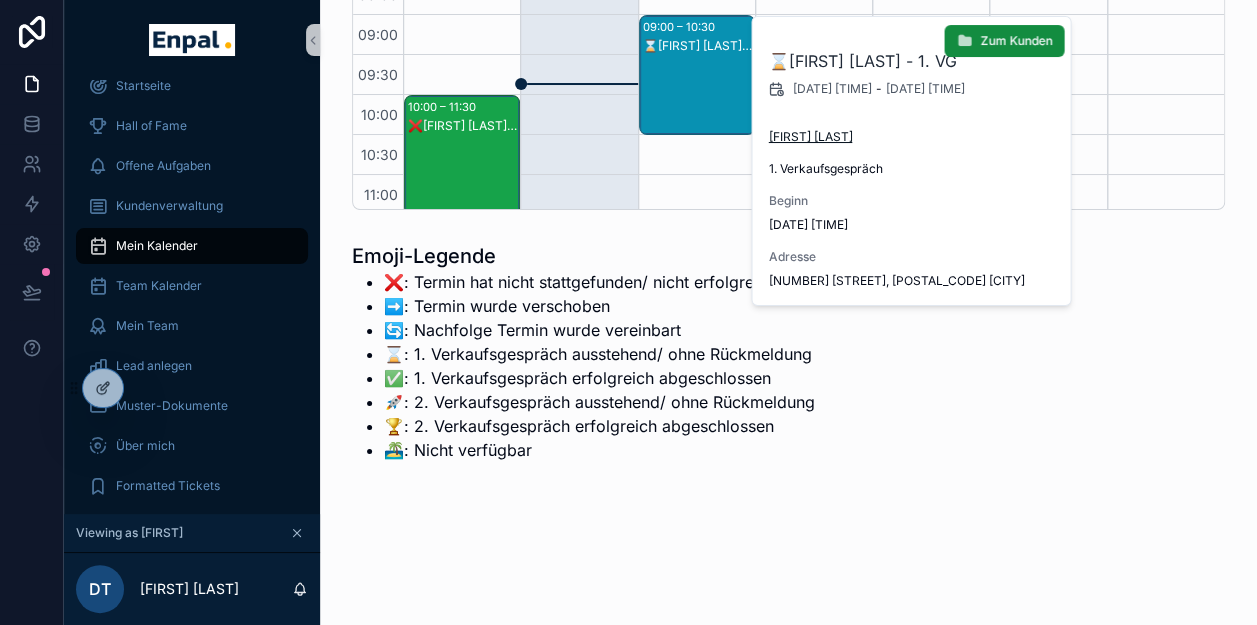 click on "[FIRST] [LAST]" at bounding box center (810, 137) 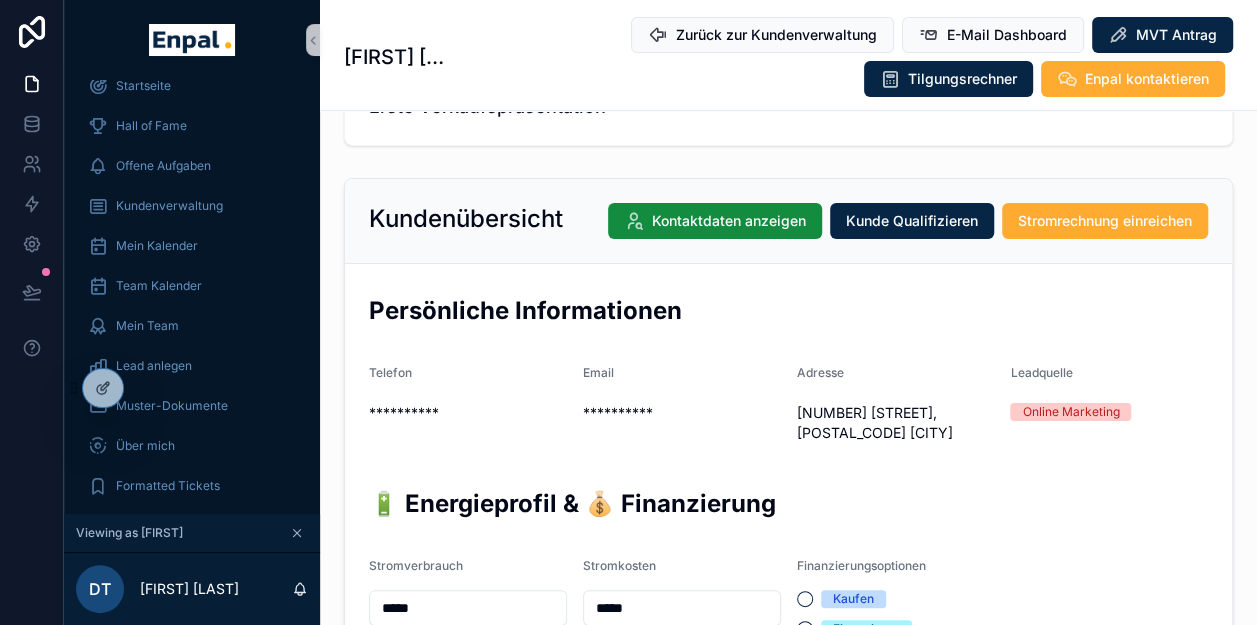 scroll, scrollTop: 300, scrollLeft: 0, axis: vertical 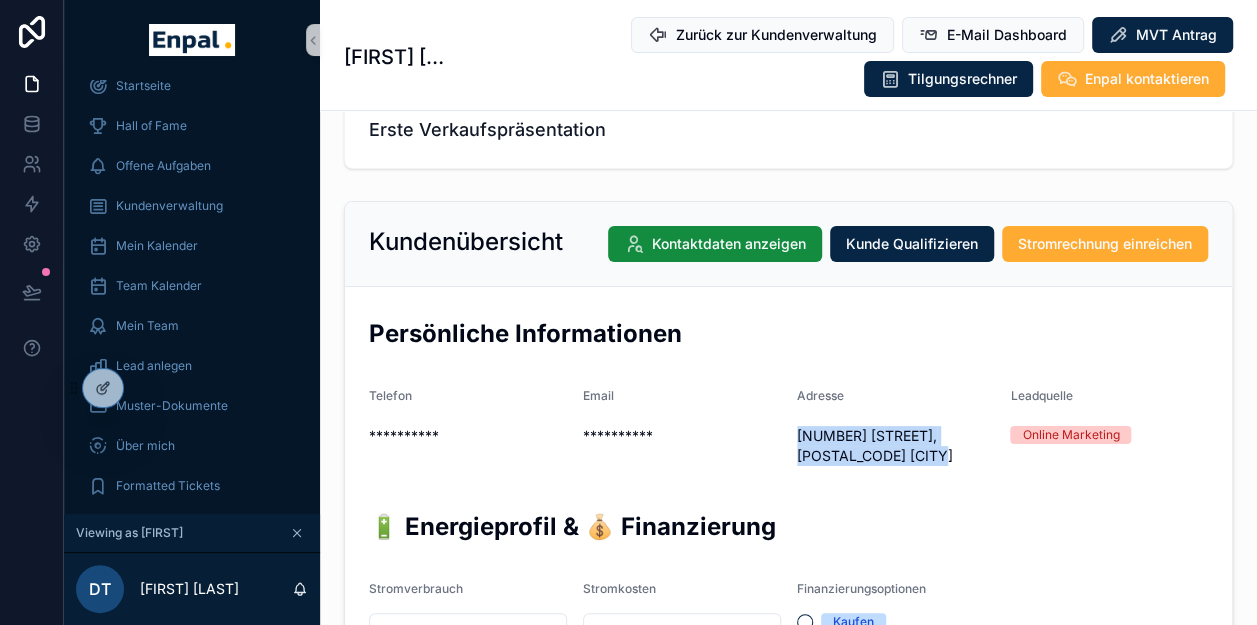 drag, startPoint x: 952, startPoint y: 463, endPoint x: 794, endPoint y: 453, distance: 158.31615 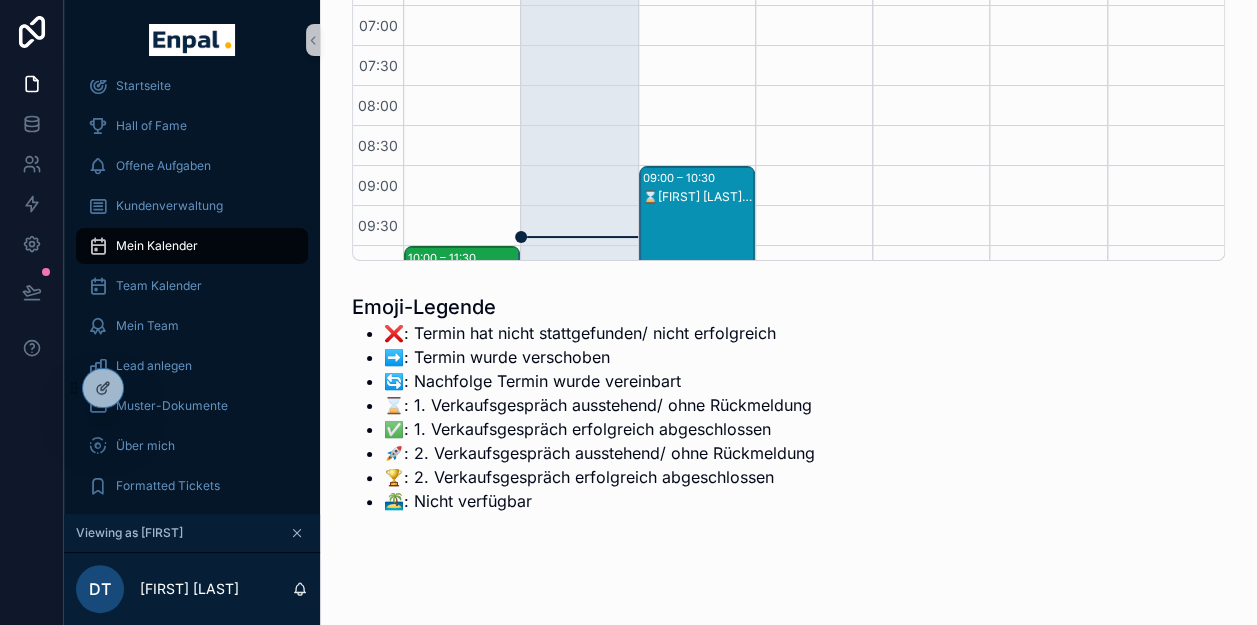 scroll, scrollTop: 480, scrollLeft: 0, axis: vertical 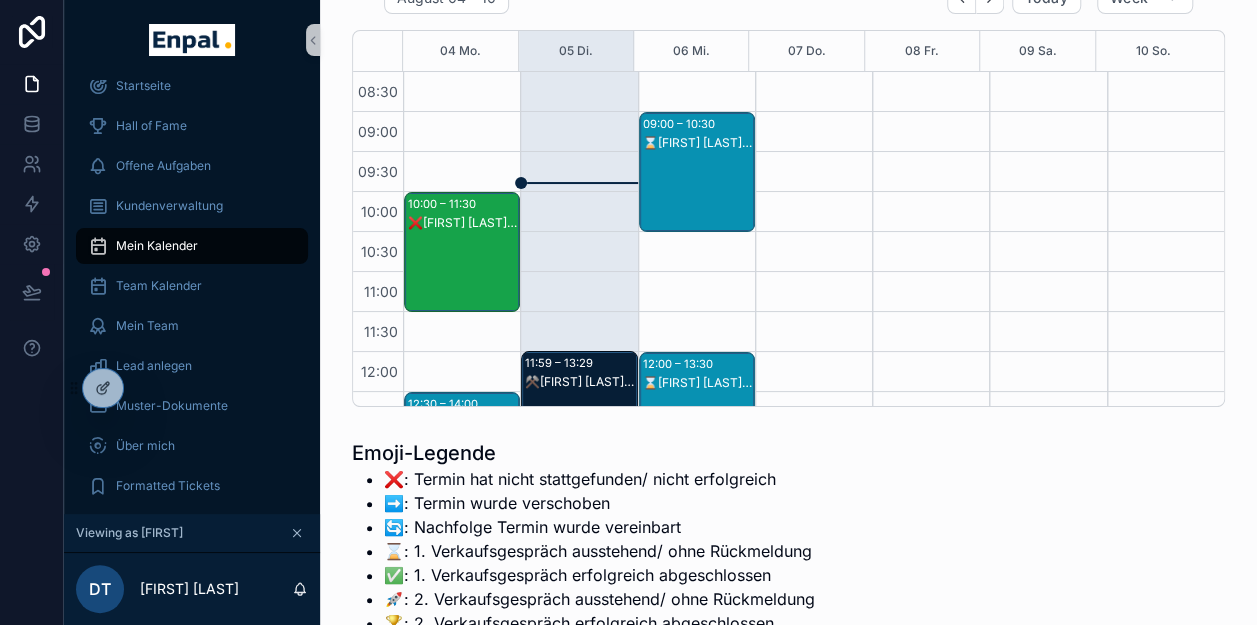 click on "⌛[FIRST] [LAST] - 1. VG" at bounding box center [698, 192] 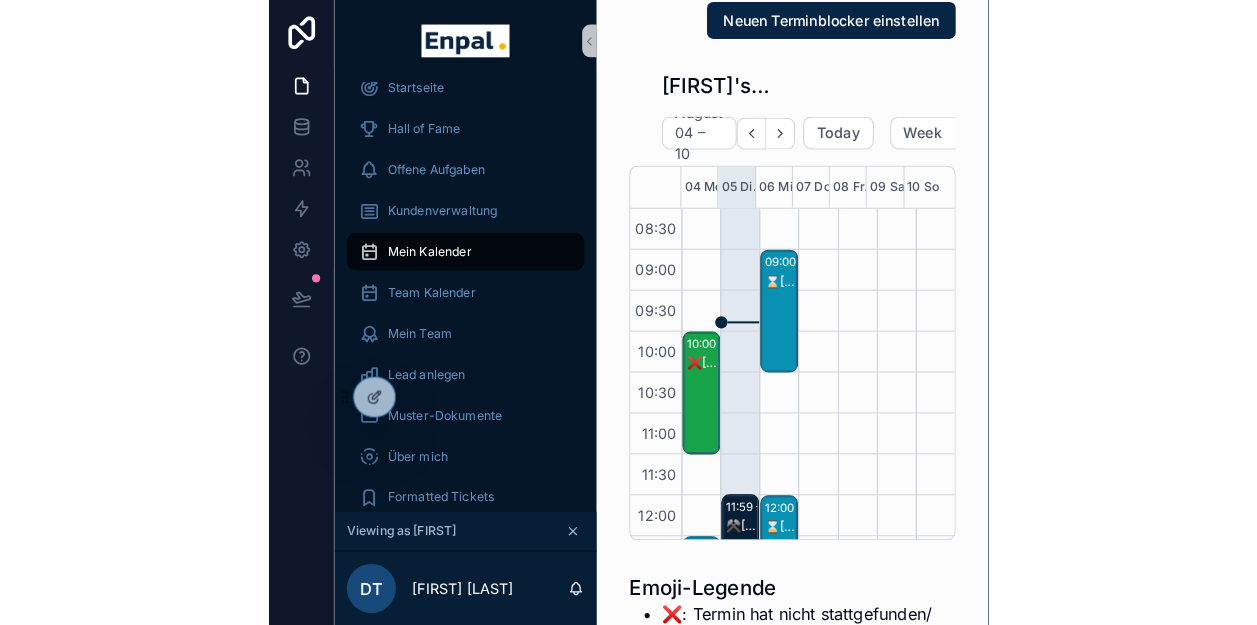 scroll, scrollTop: 168, scrollLeft: 0, axis: vertical 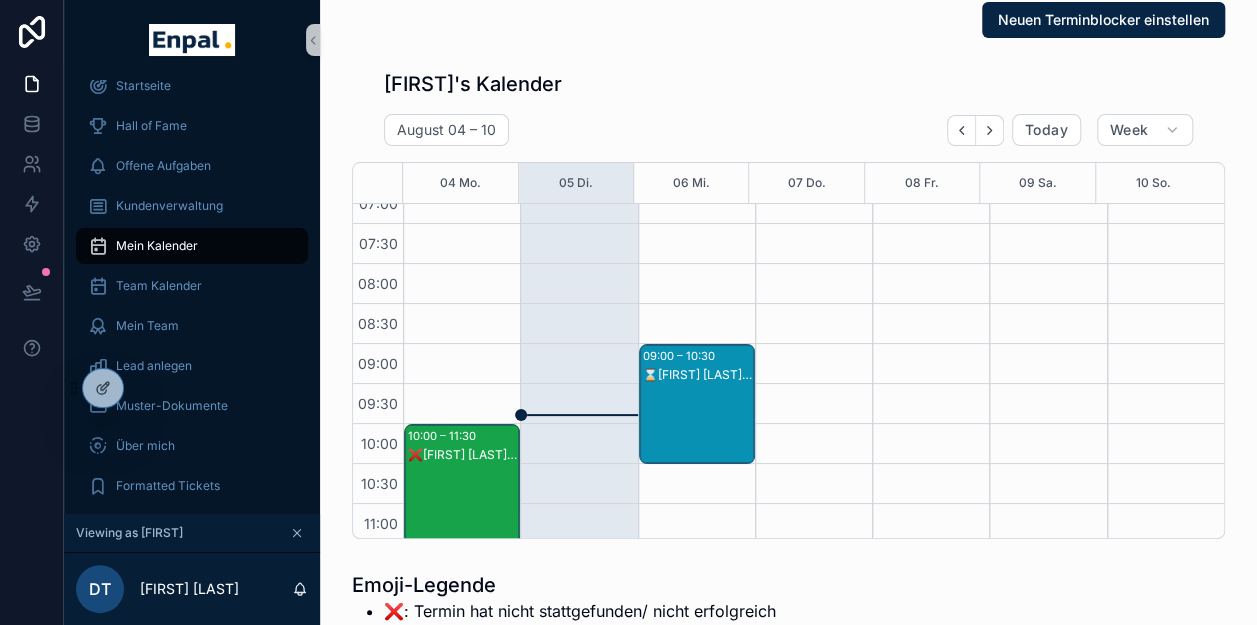 click on "⌛[FIRST] [LAST] - 1. VG" at bounding box center [698, 424] 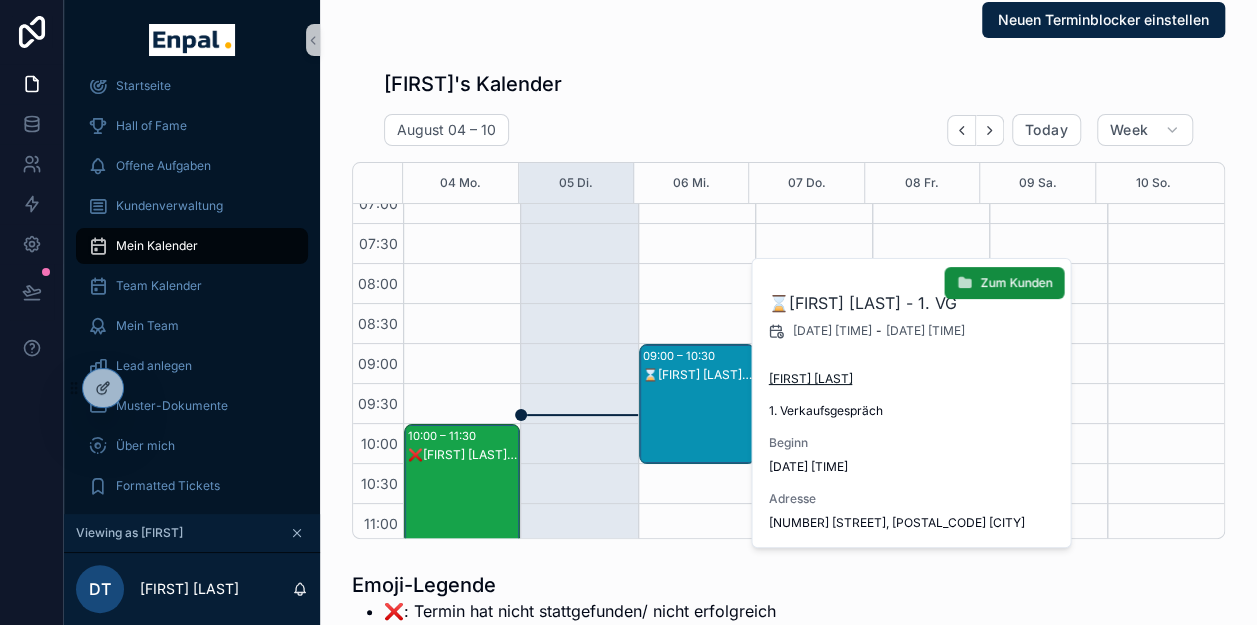 click on "[FIRST] [LAST]" at bounding box center [810, 379] 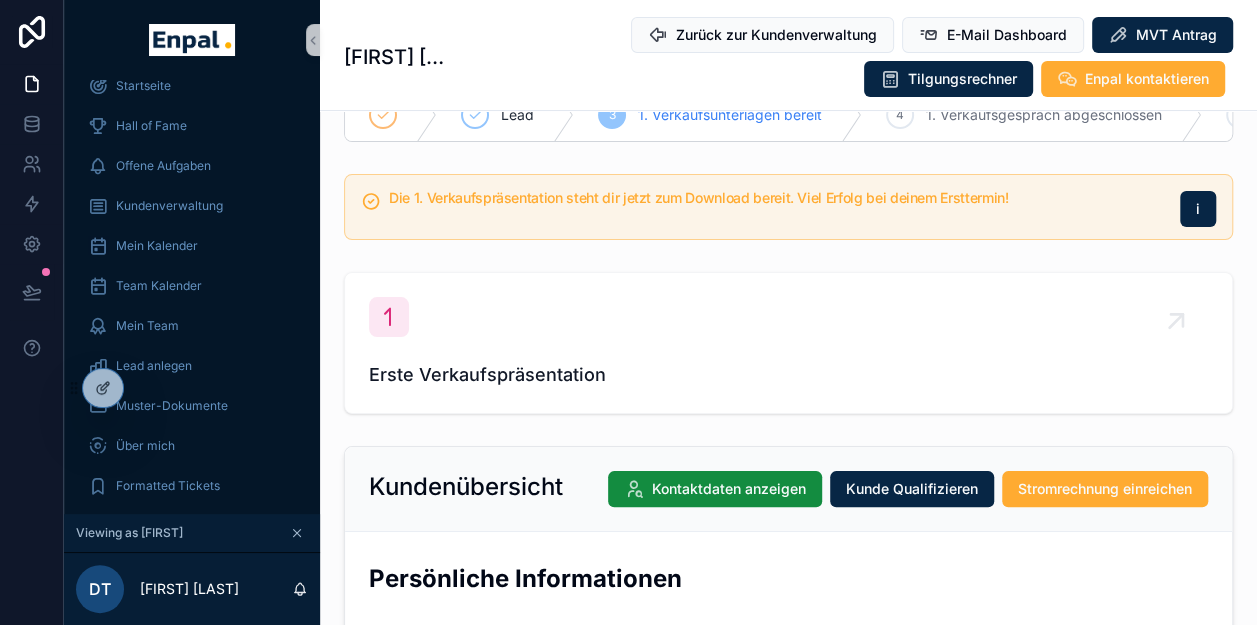 scroll, scrollTop: 0, scrollLeft: 0, axis: both 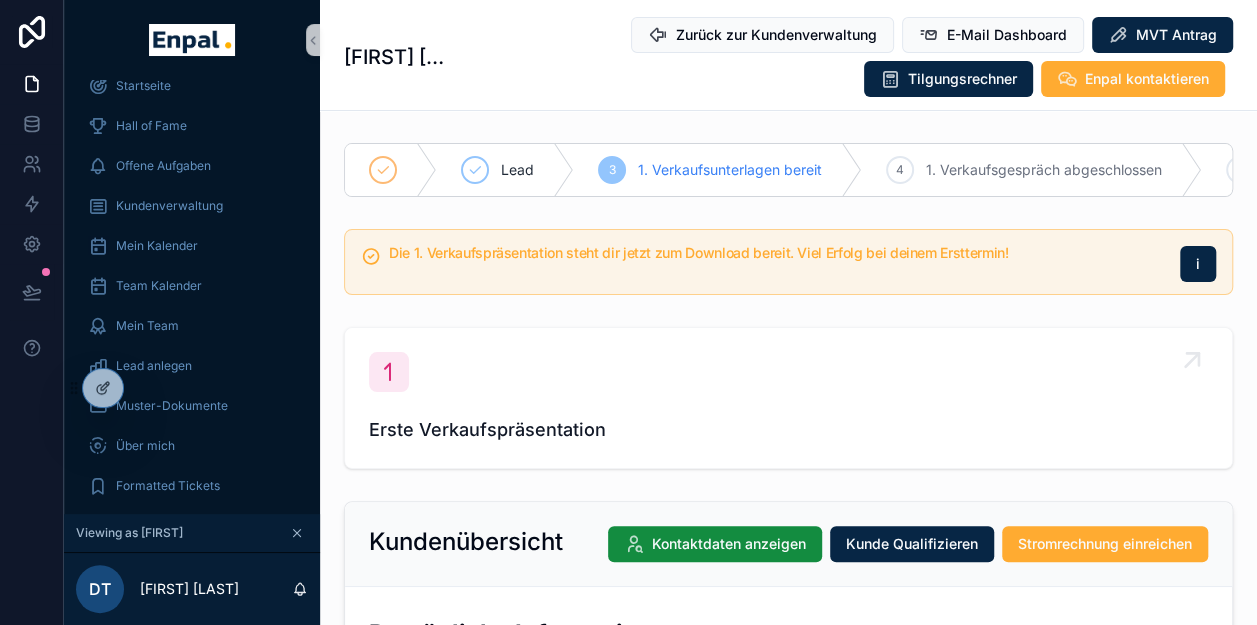 click on "Erste Verkaufspräsentation" at bounding box center [788, 398] 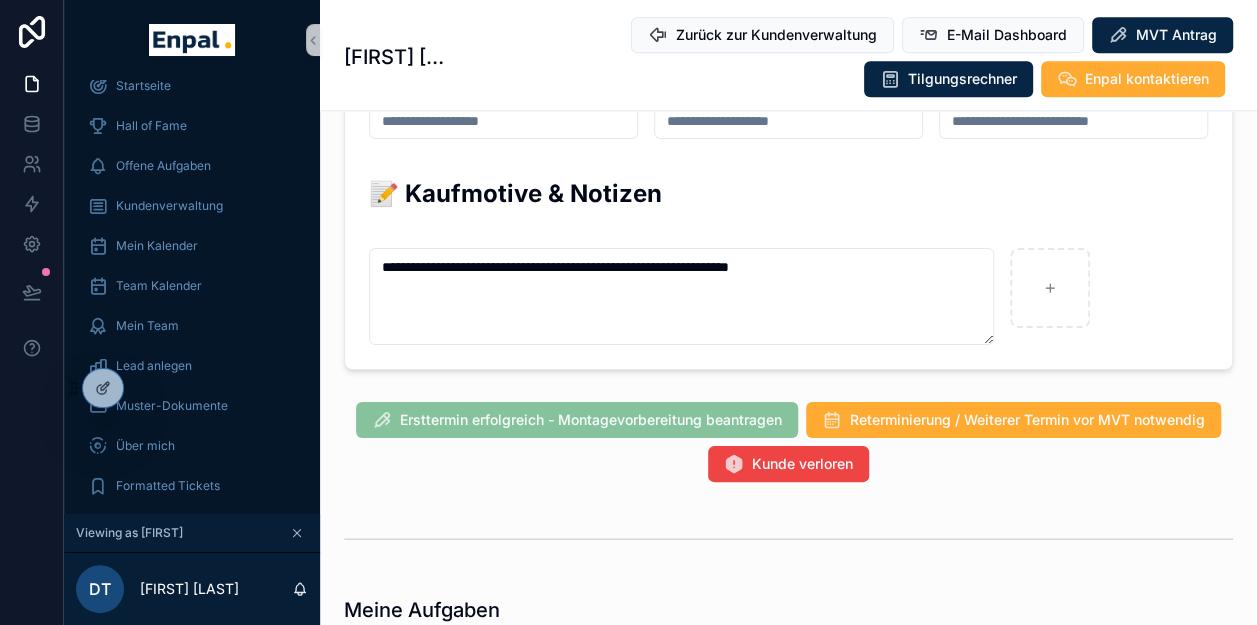 scroll, scrollTop: 1000, scrollLeft: 0, axis: vertical 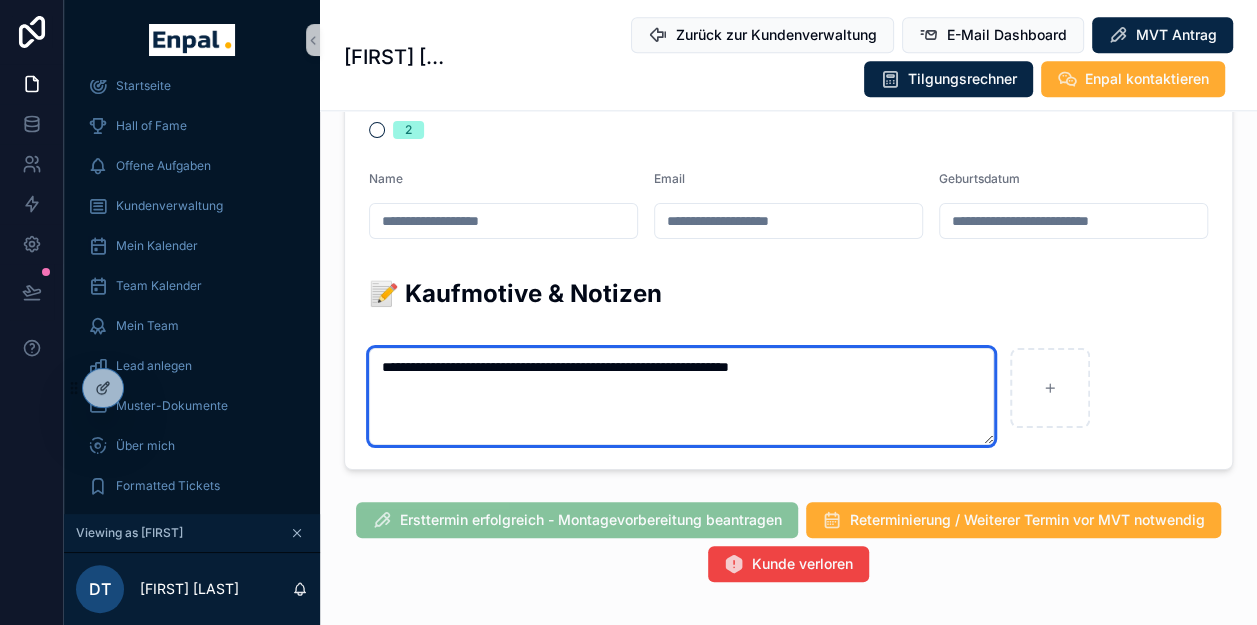 click on "**********" at bounding box center [681, 396] 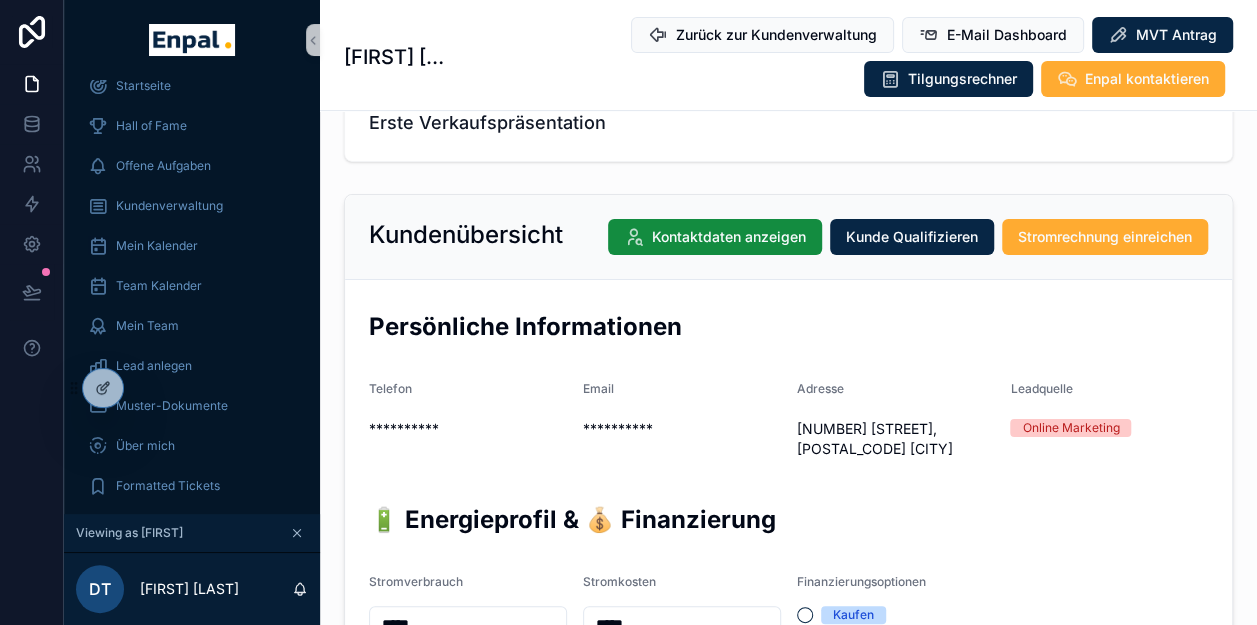 scroll, scrollTop: 300, scrollLeft: 0, axis: vertical 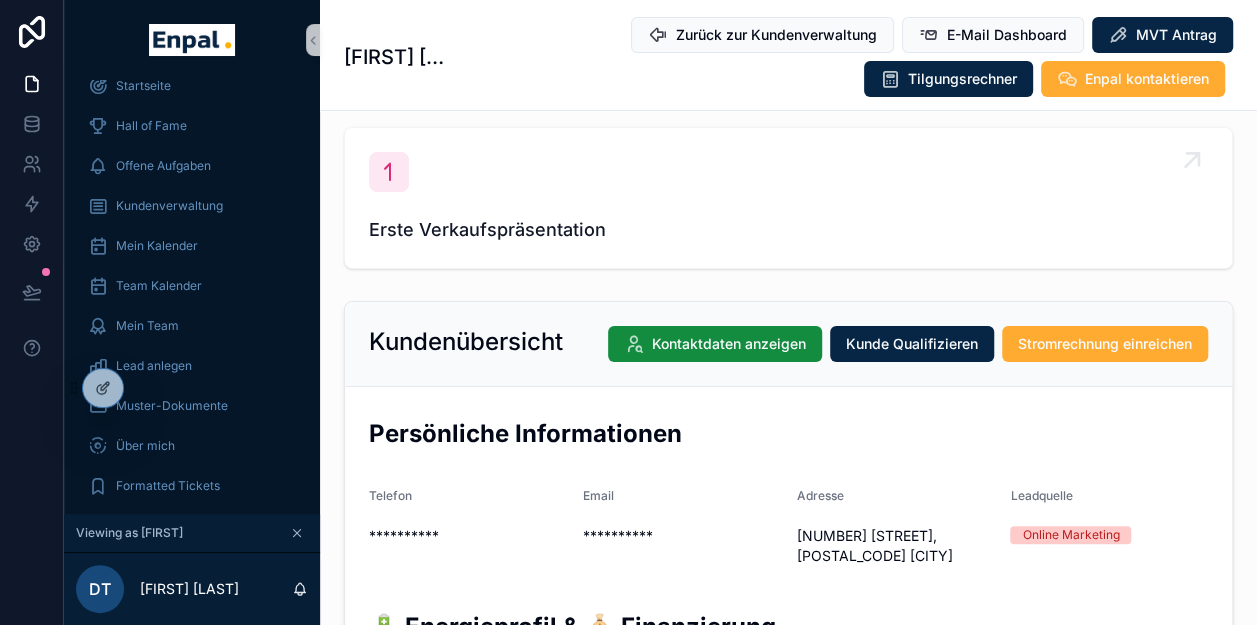 click on "Erste Verkaufspräsentation" at bounding box center [788, 198] 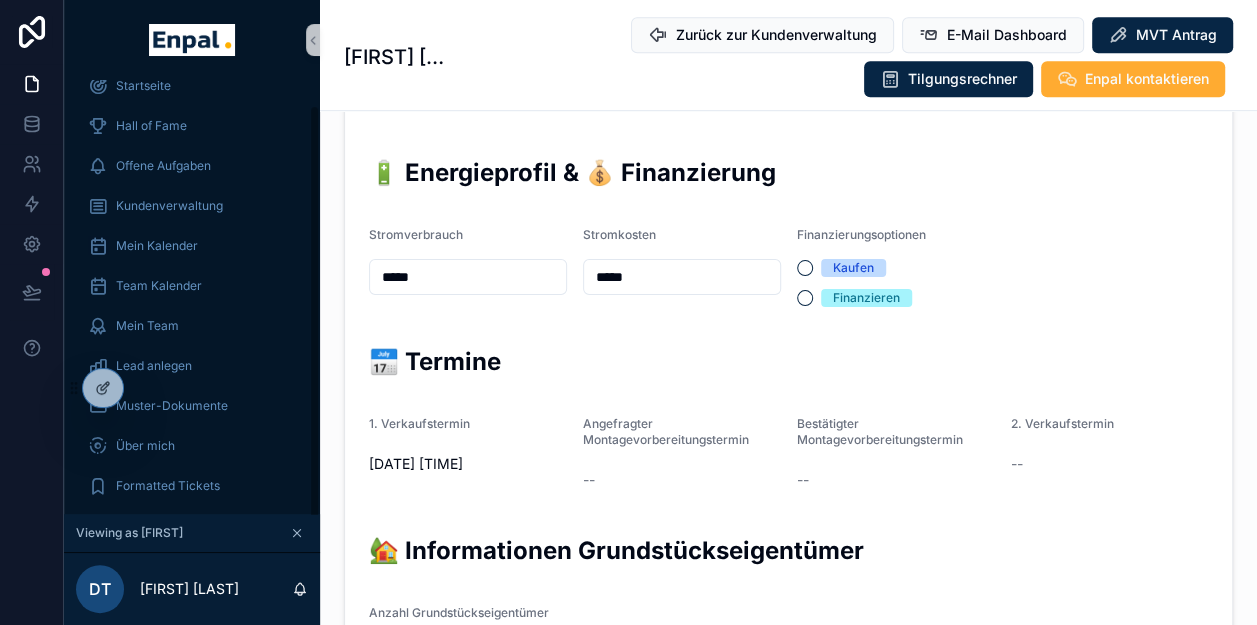scroll, scrollTop: 700, scrollLeft: 0, axis: vertical 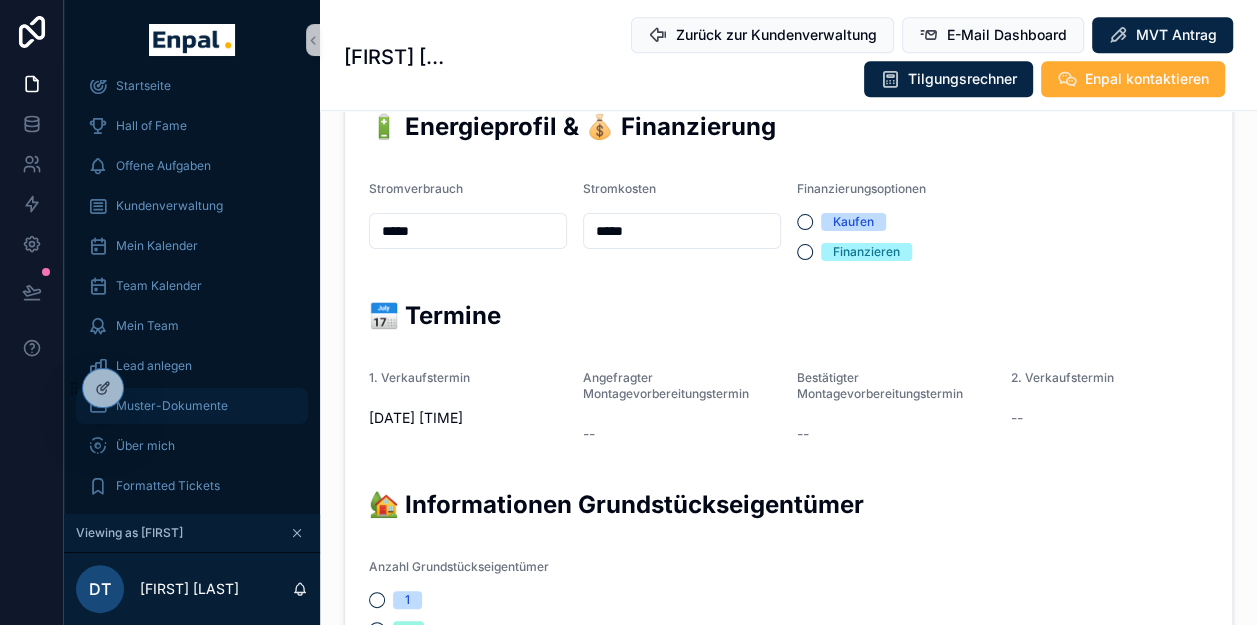 click on "Muster-Dokumente" at bounding box center [172, 406] 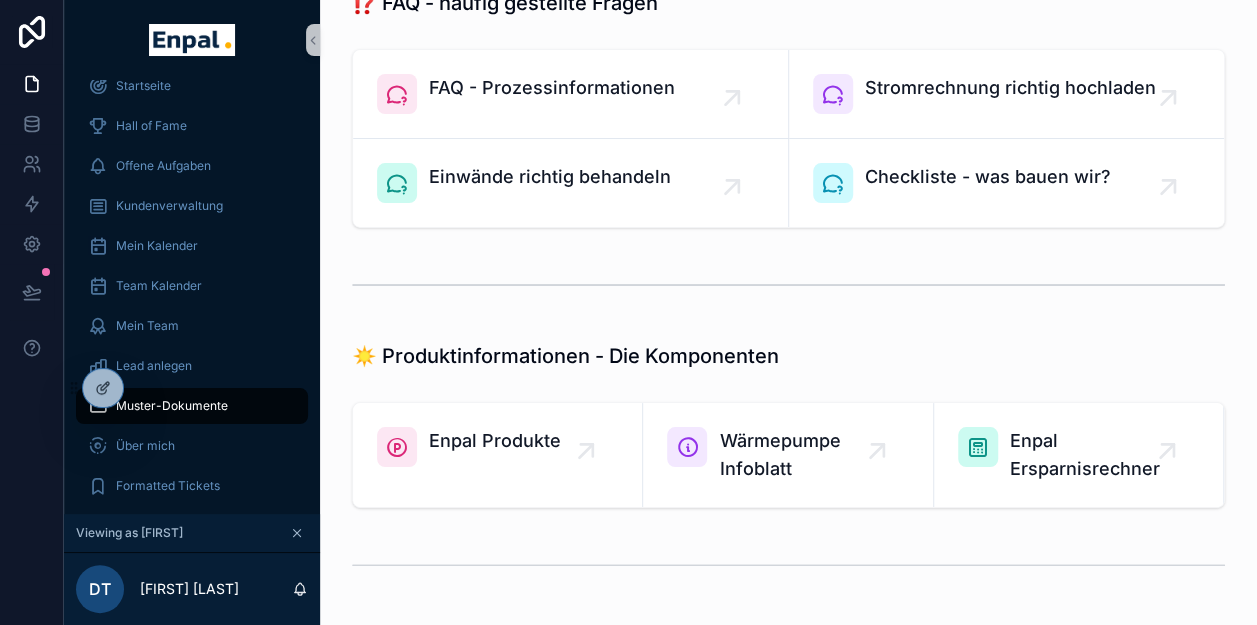 scroll, scrollTop: 1000, scrollLeft: 0, axis: vertical 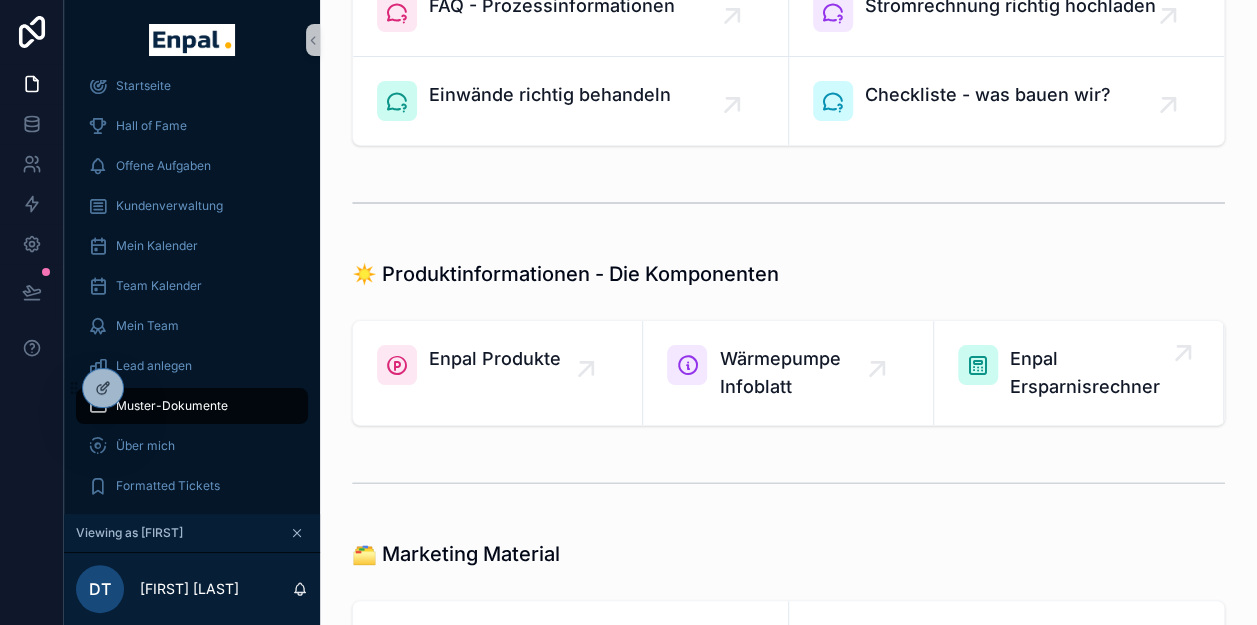 click on "Enpal Ersparnisrechner" at bounding box center [1088, 373] 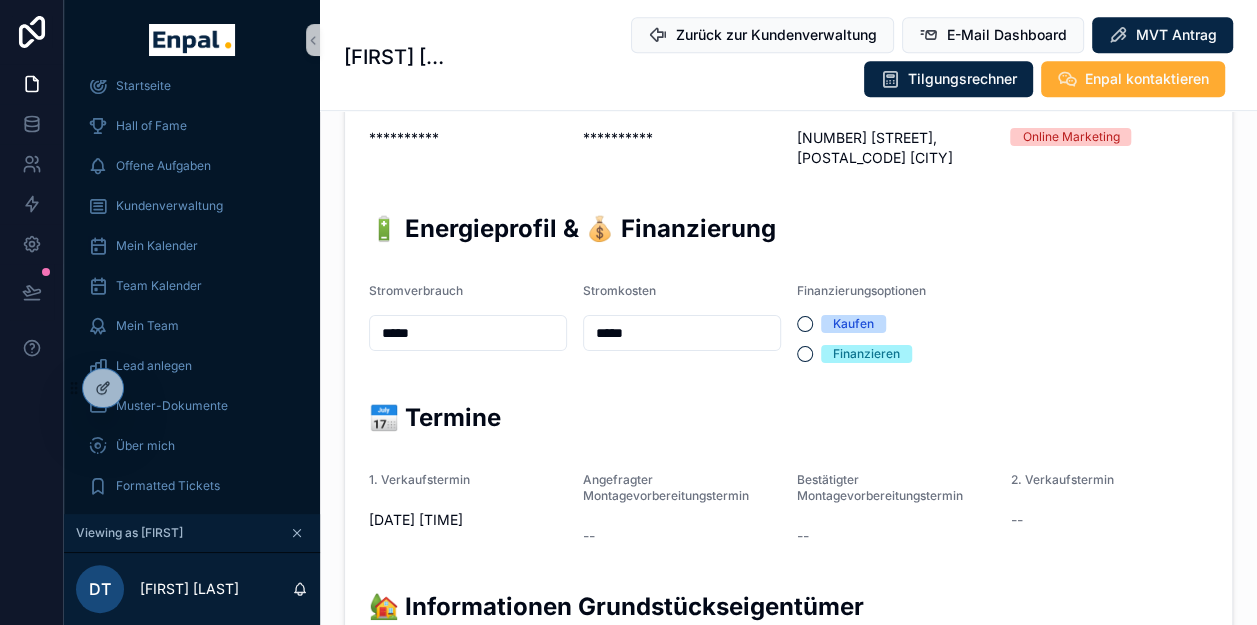 scroll, scrollTop: 600, scrollLeft: 0, axis: vertical 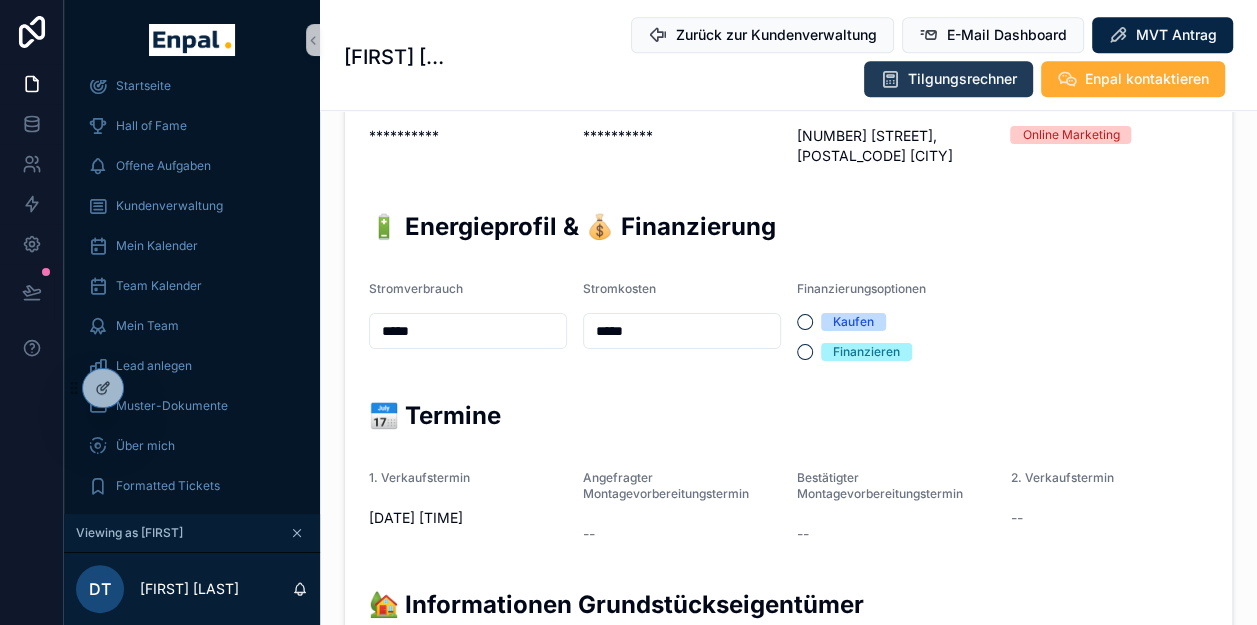 click on "Tilgungsrechner" at bounding box center (962, 79) 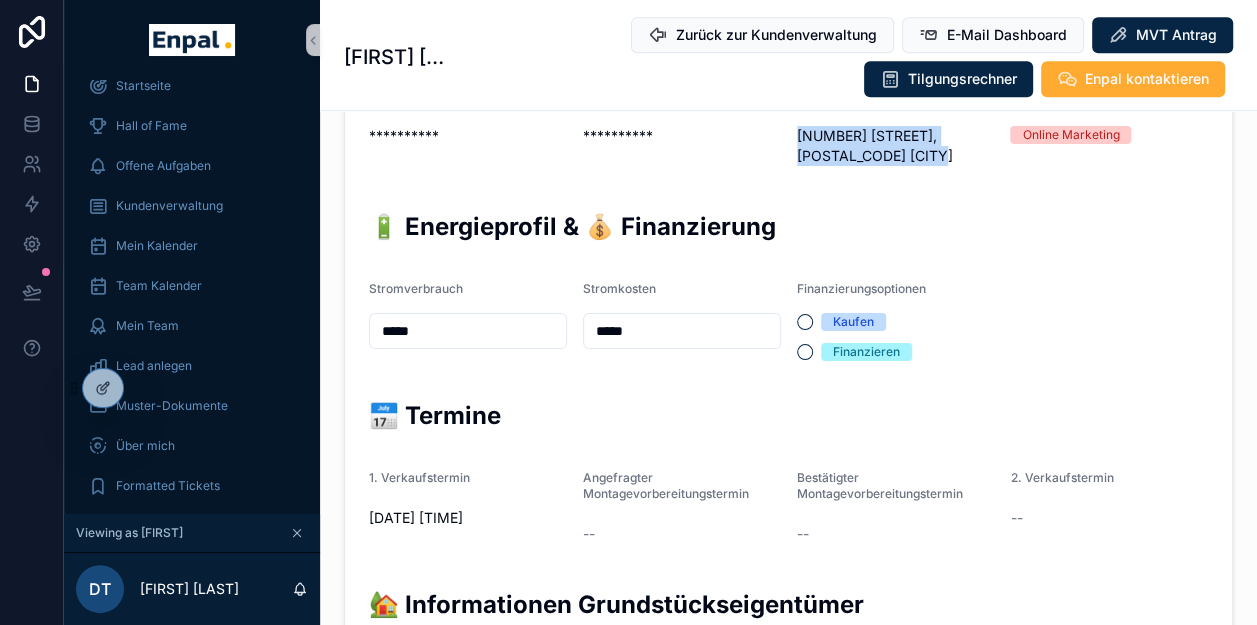 drag, startPoint x: 922, startPoint y: 165, endPoint x: 792, endPoint y: 148, distance: 131.10683 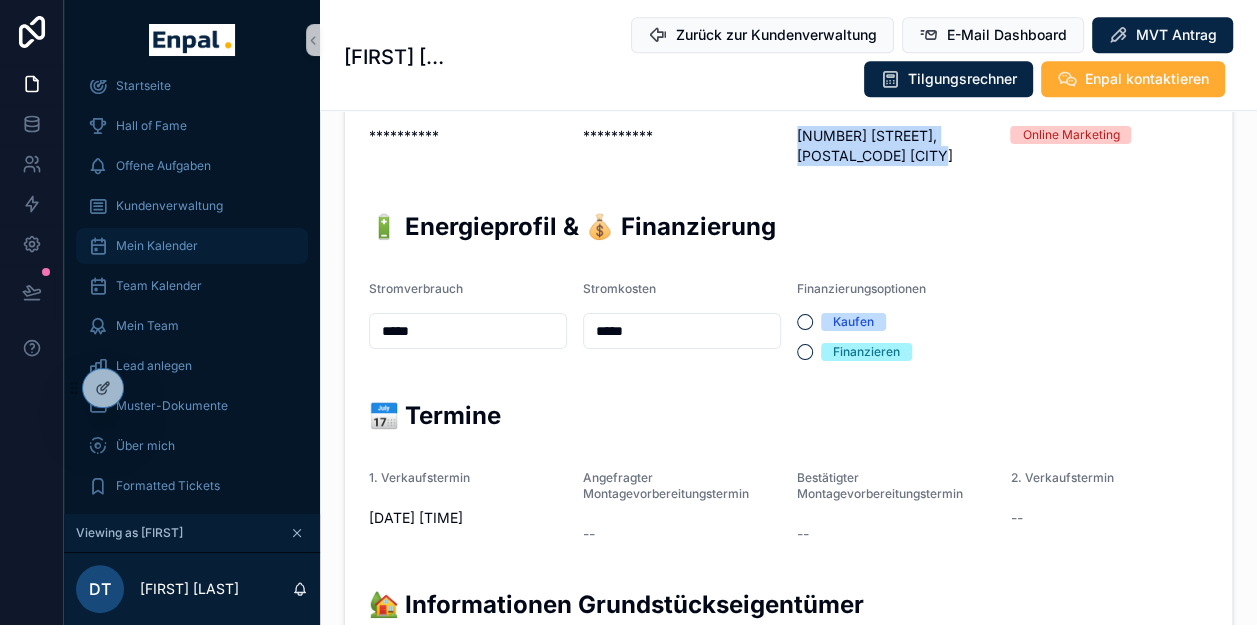 scroll, scrollTop: 400, scrollLeft: 0, axis: vertical 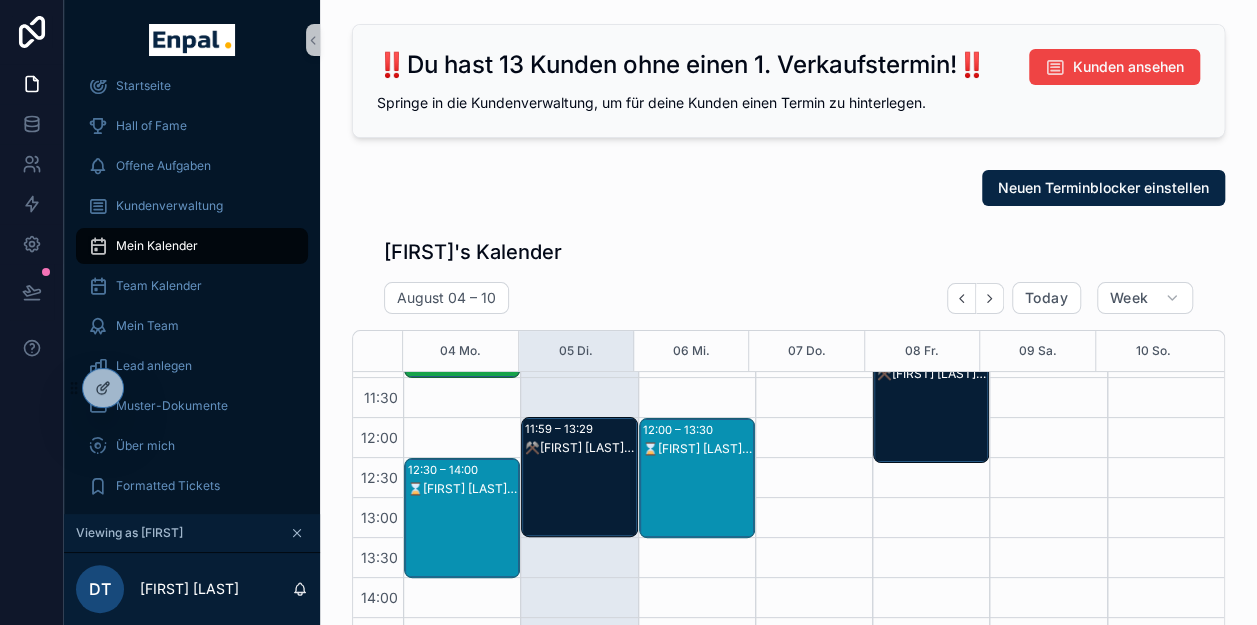 click on "⌛Klaus Jahnke - 1. VG" at bounding box center (698, 449) 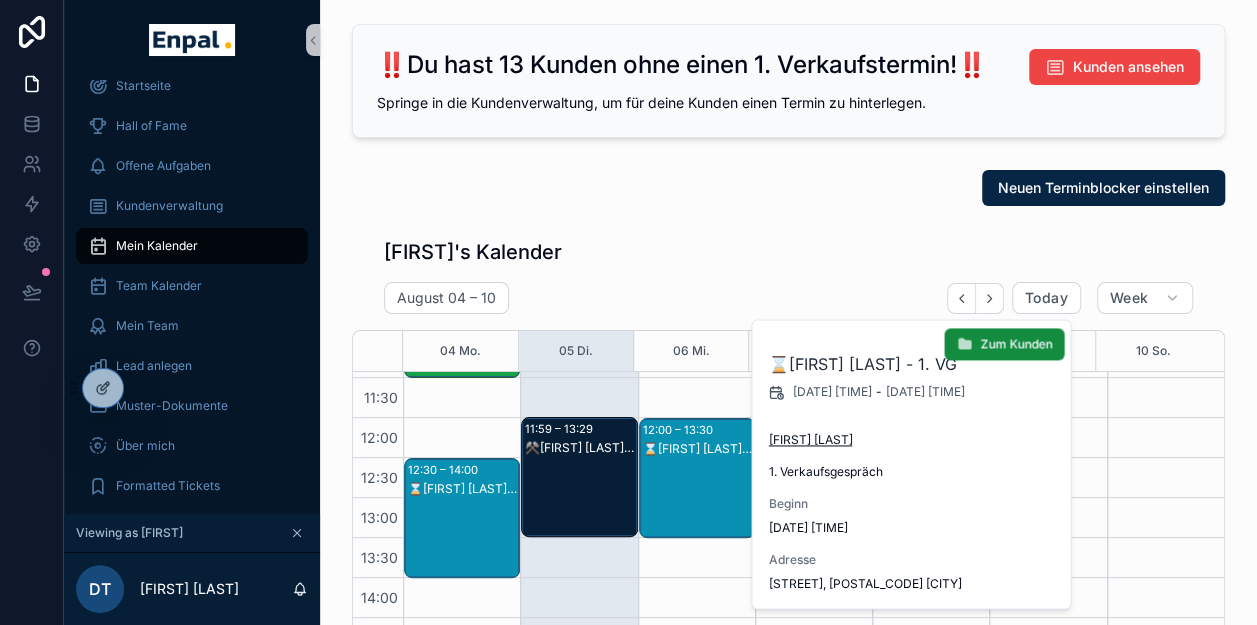 click on "Klaus Jahnke" at bounding box center [810, 440] 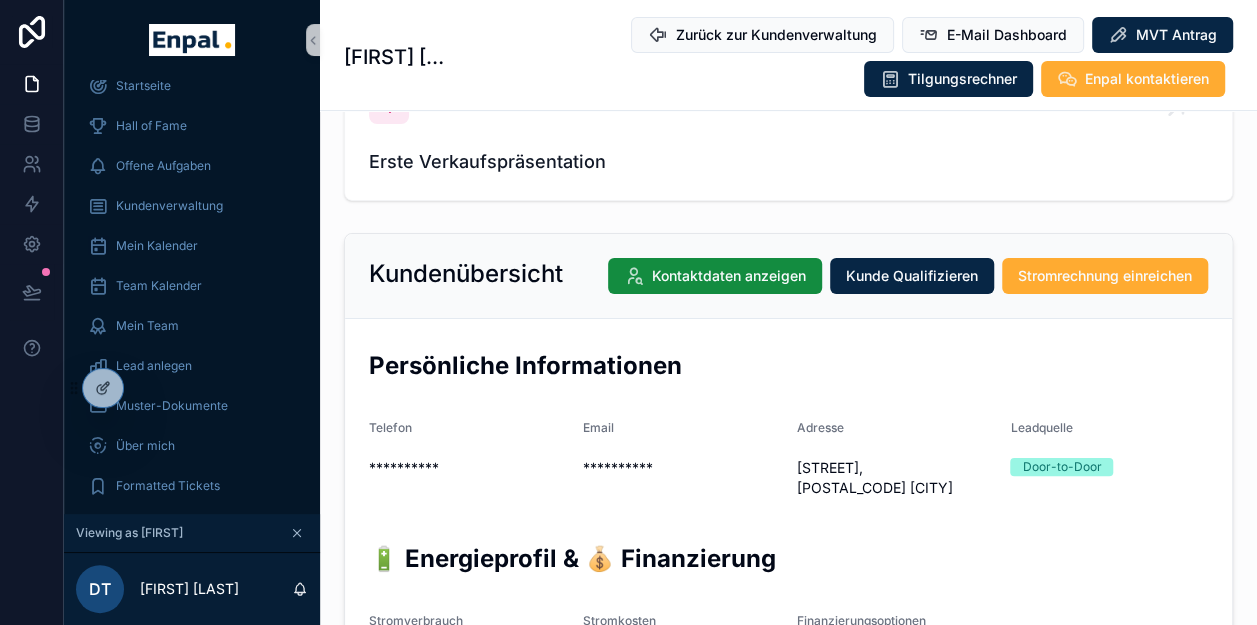 scroll, scrollTop: 100, scrollLeft: 0, axis: vertical 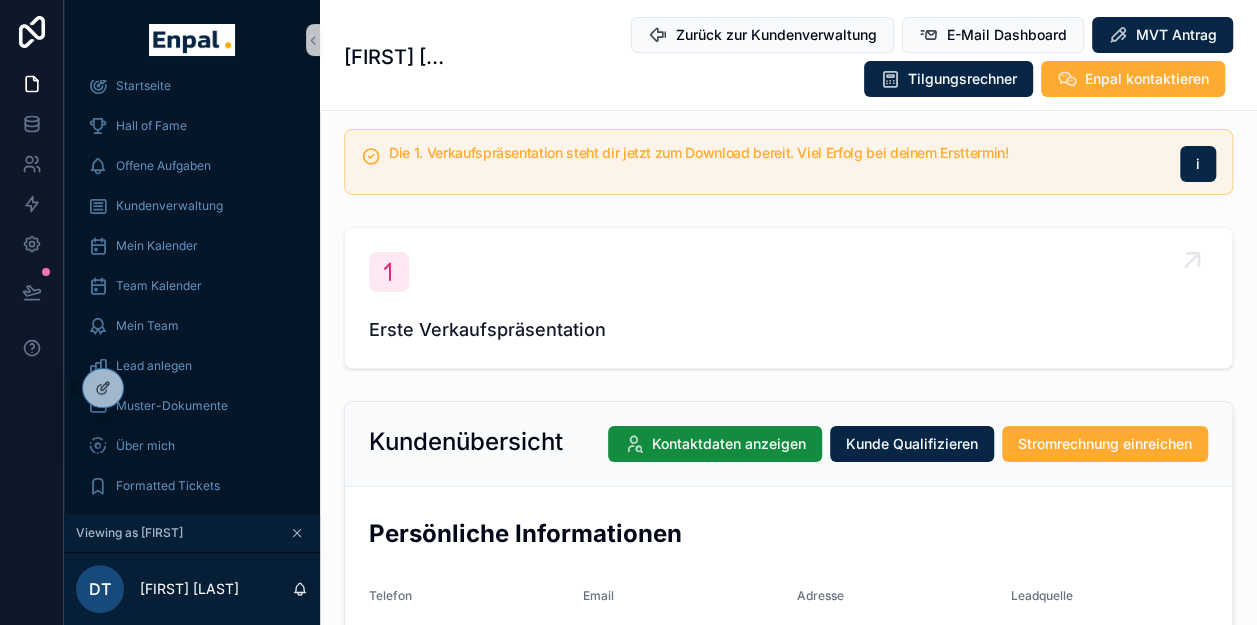 click on "Erste Verkaufspräsentation" at bounding box center [788, 298] 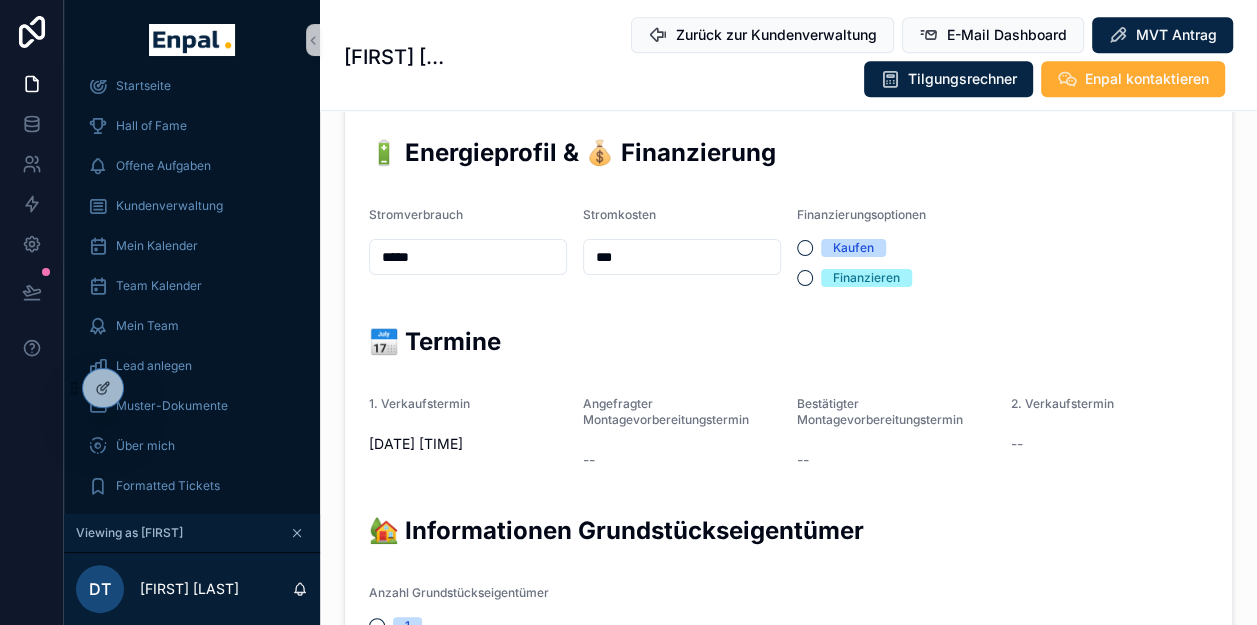 scroll, scrollTop: 600, scrollLeft: 0, axis: vertical 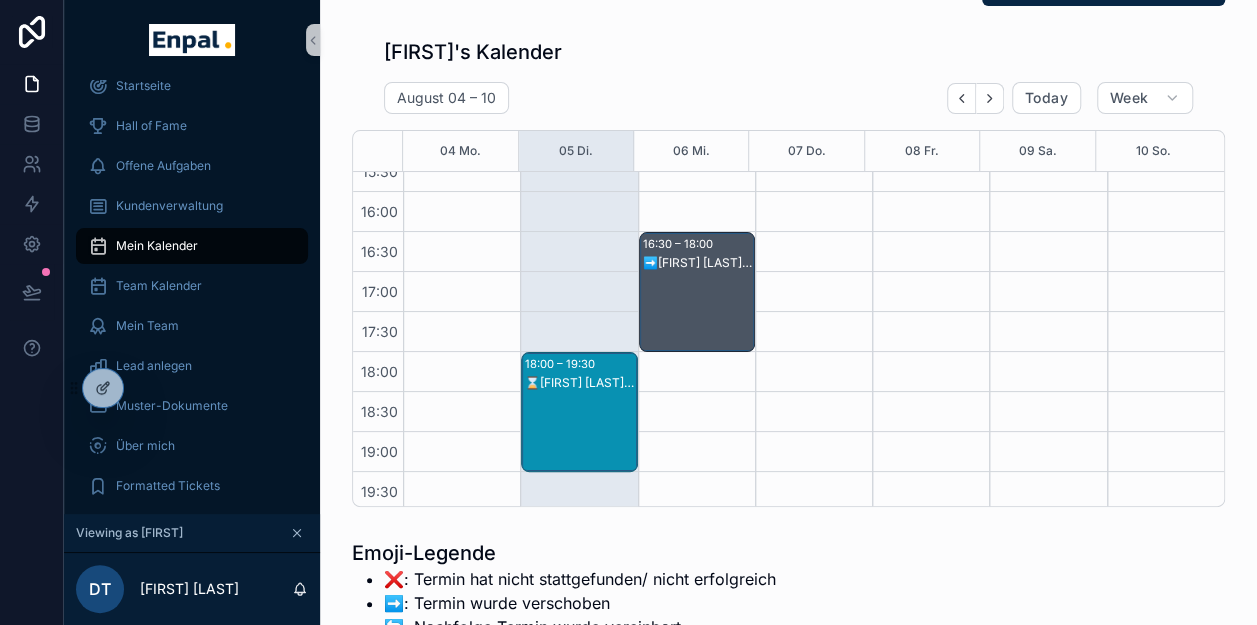click on "➡️Udo Brunke - 2. VG" at bounding box center (698, 312) 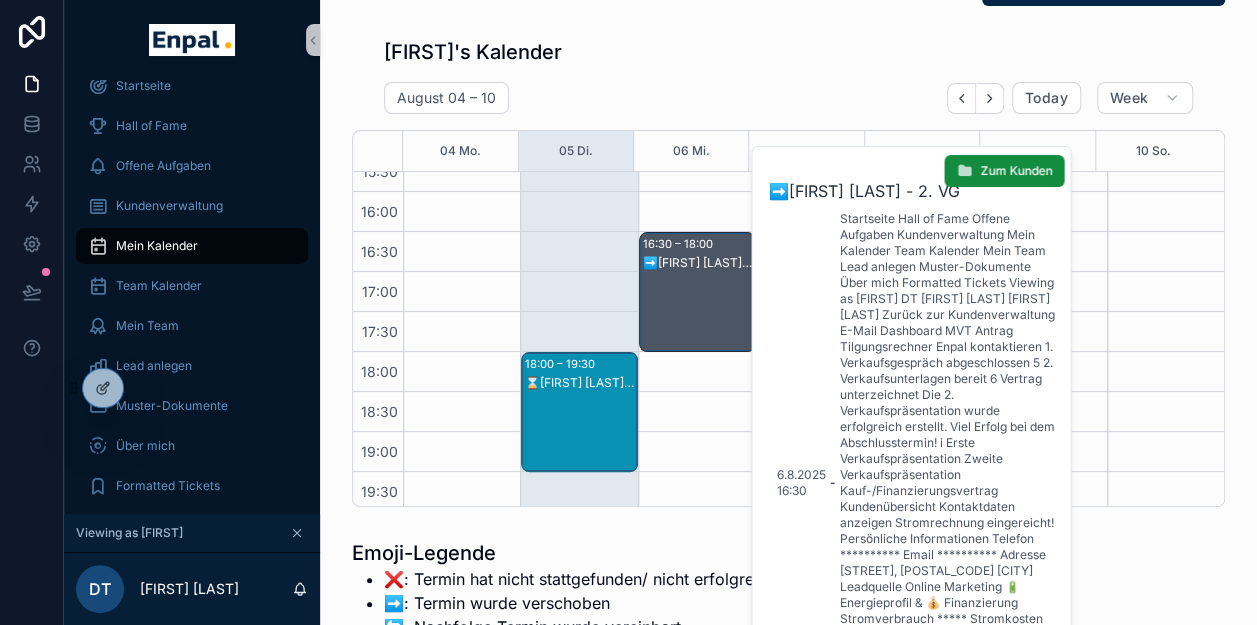 click on "Udo Brunke" at bounding box center [810, 795] 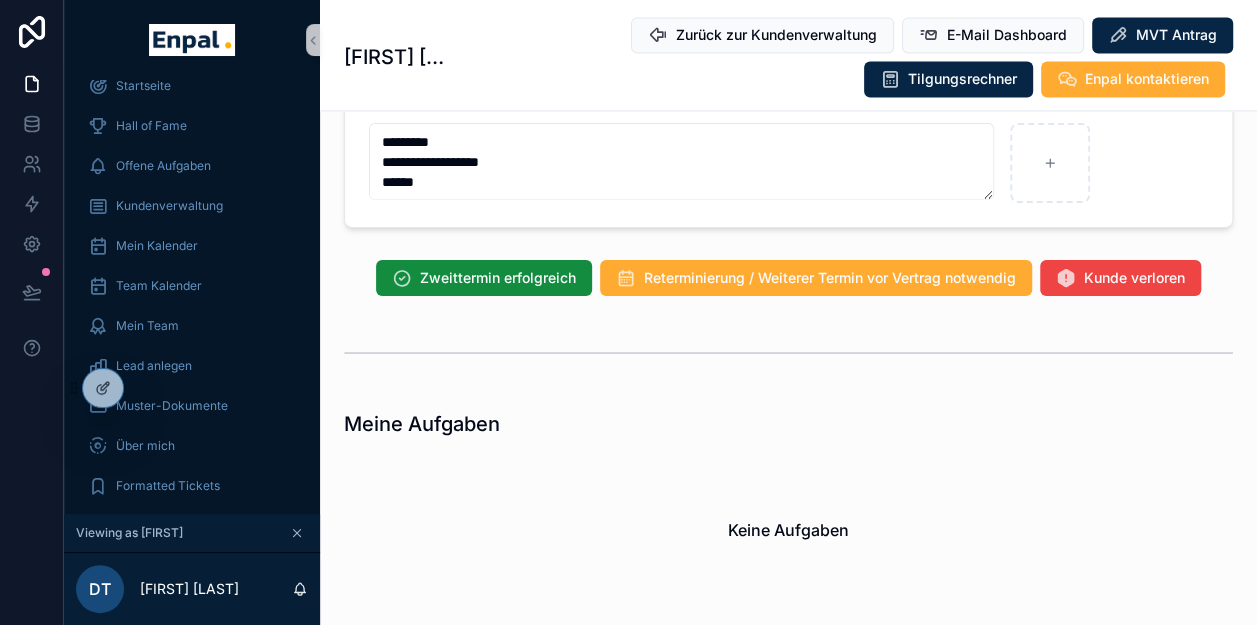 scroll, scrollTop: 1500, scrollLeft: 0, axis: vertical 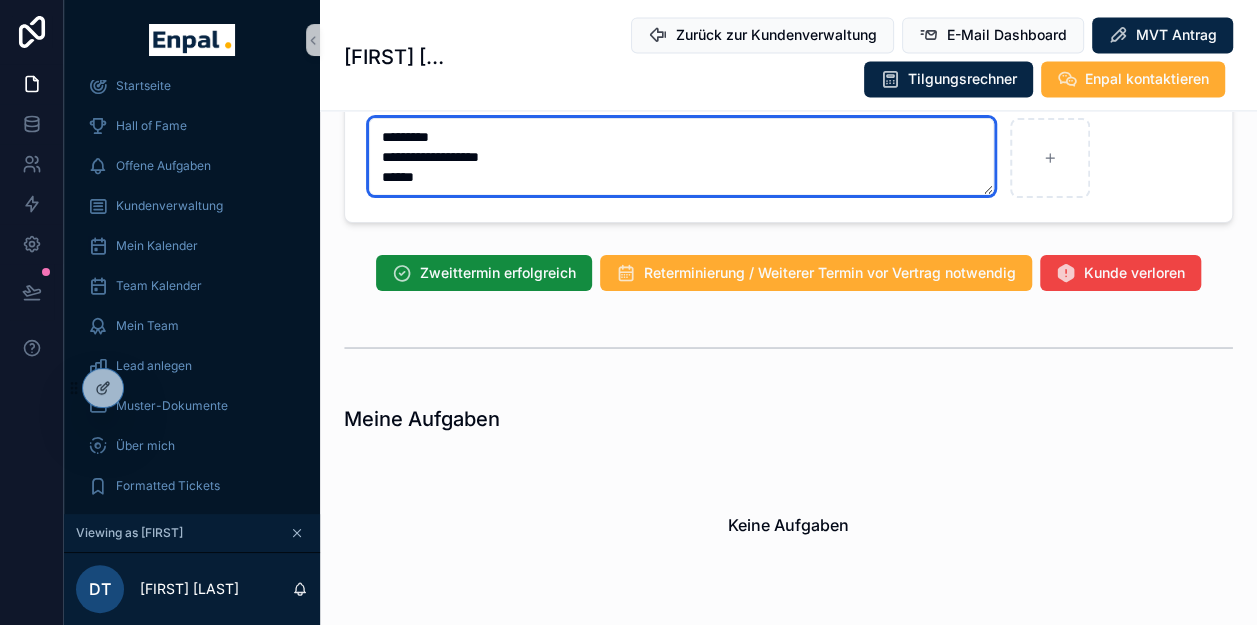 click on "**********" at bounding box center [681, 156] 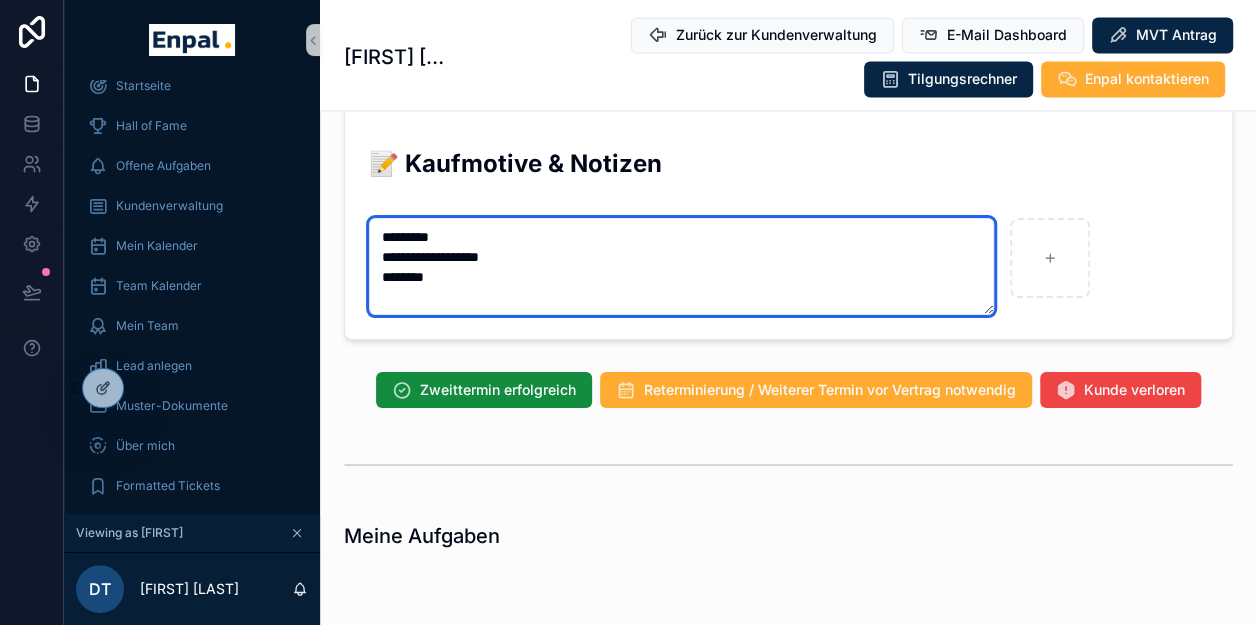 scroll, scrollTop: 0, scrollLeft: 0, axis: both 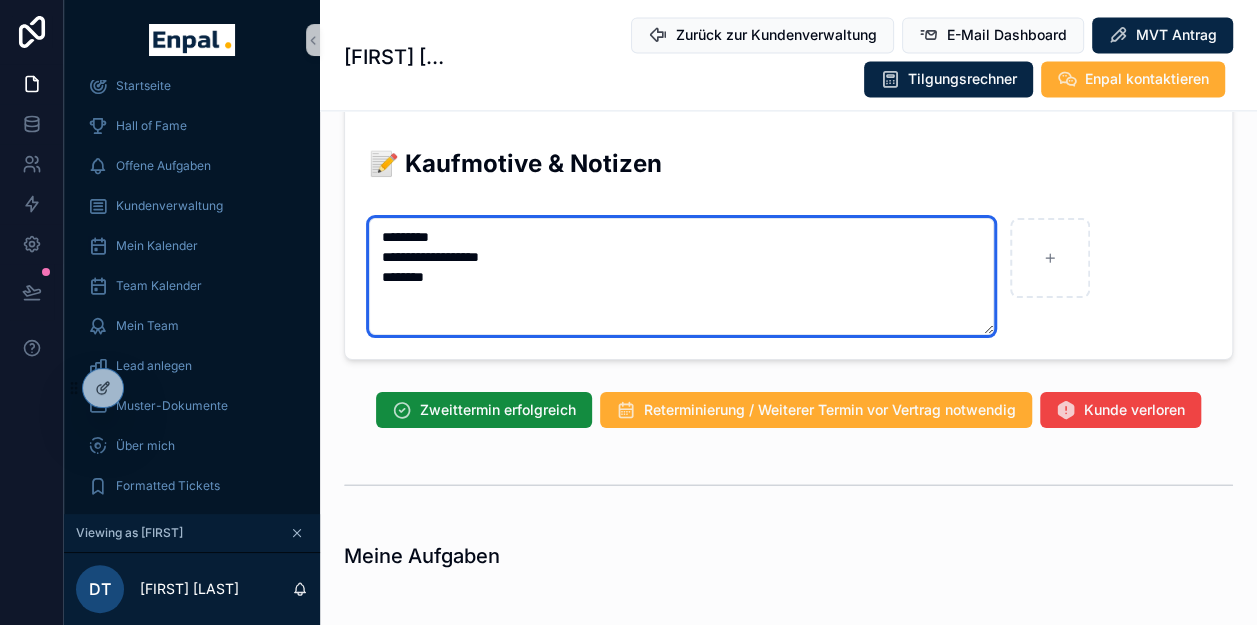 type on "**********" 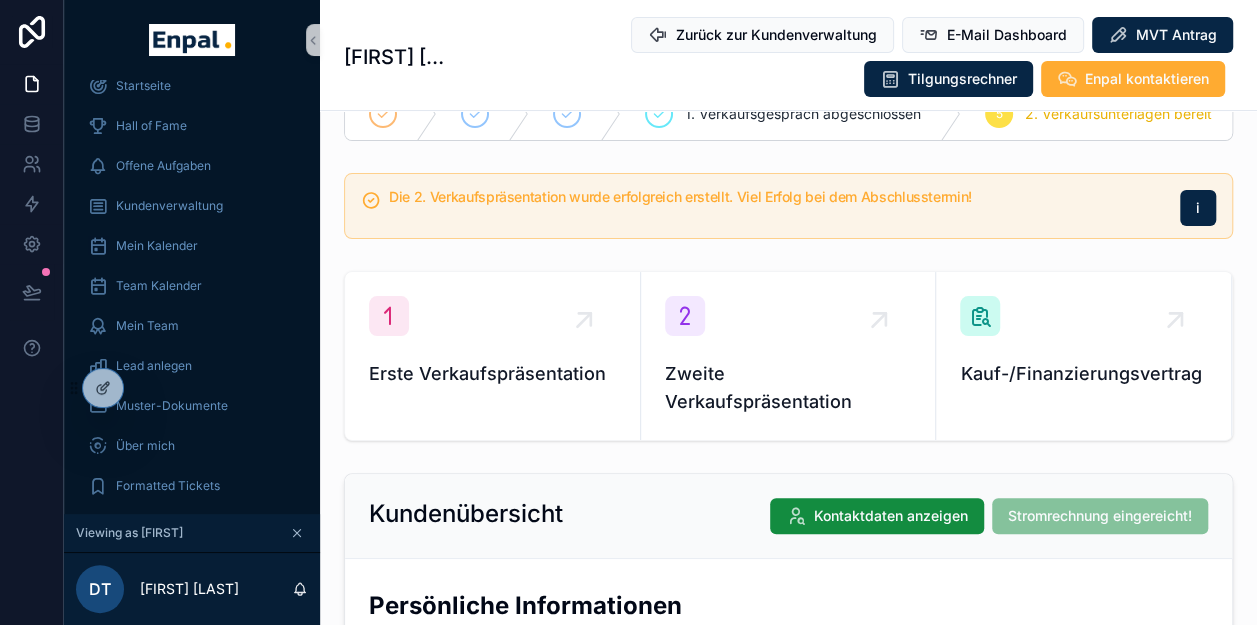 scroll, scrollTop: 0, scrollLeft: 0, axis: both 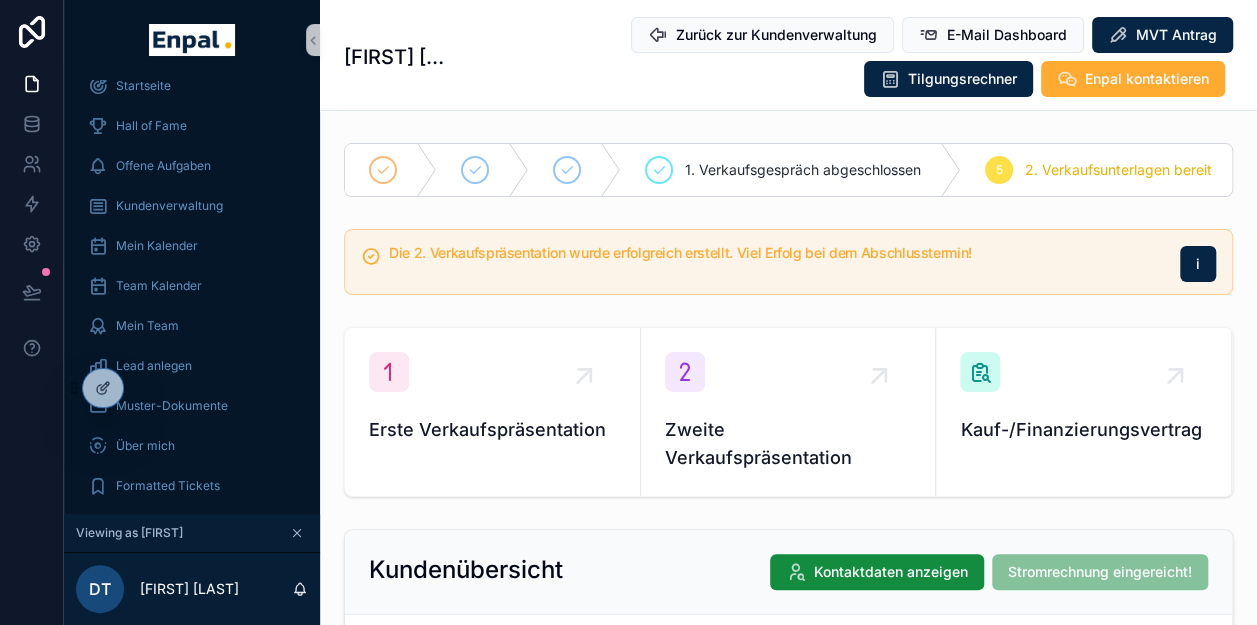 click on "**********" at bounding box center [788, 1539] 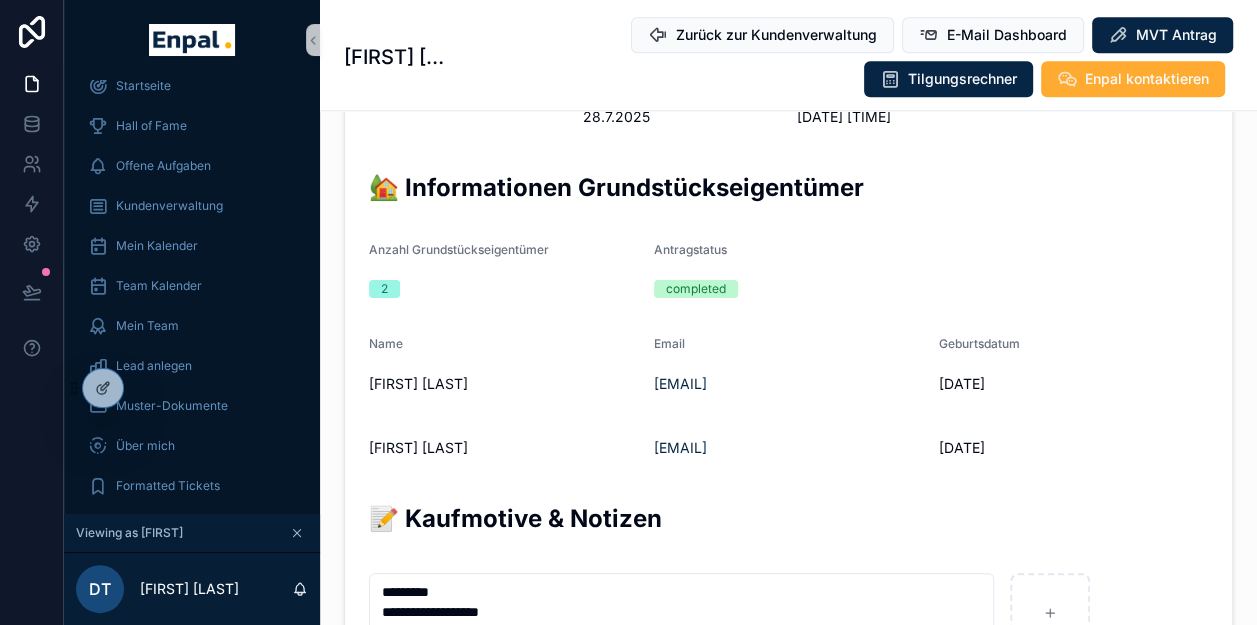 scroll, scrollTop: 1100, scrollLeft: 0, axis: vertical 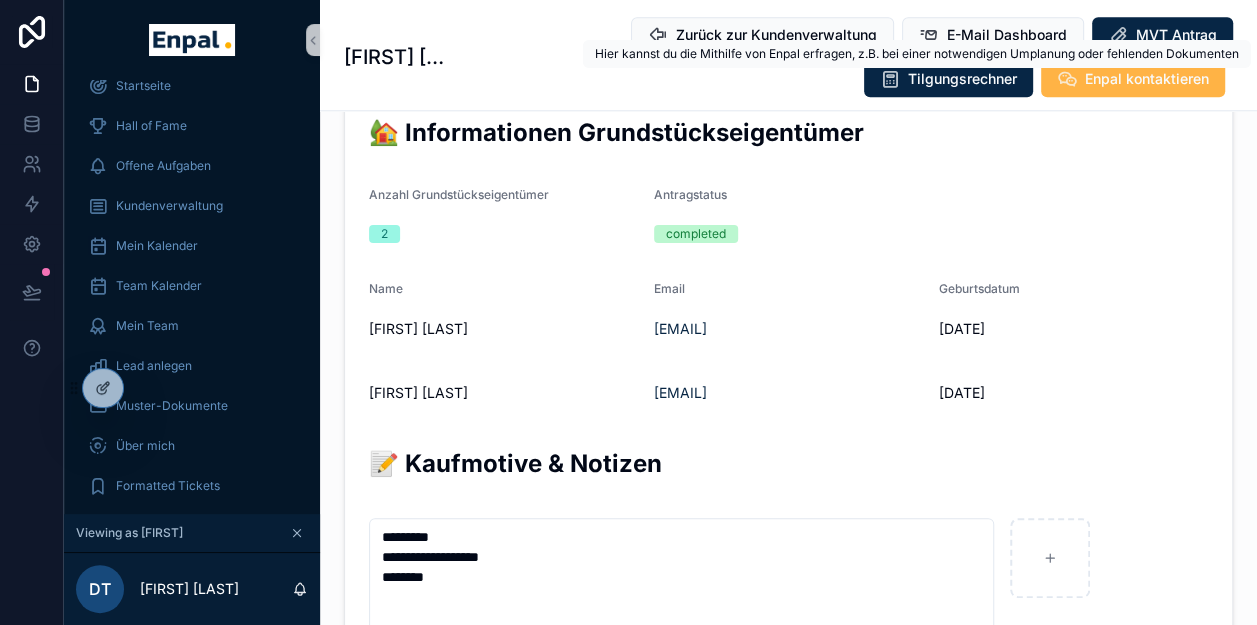 click on "Enpal kontaktieren" at bounding box center [1147, 79] 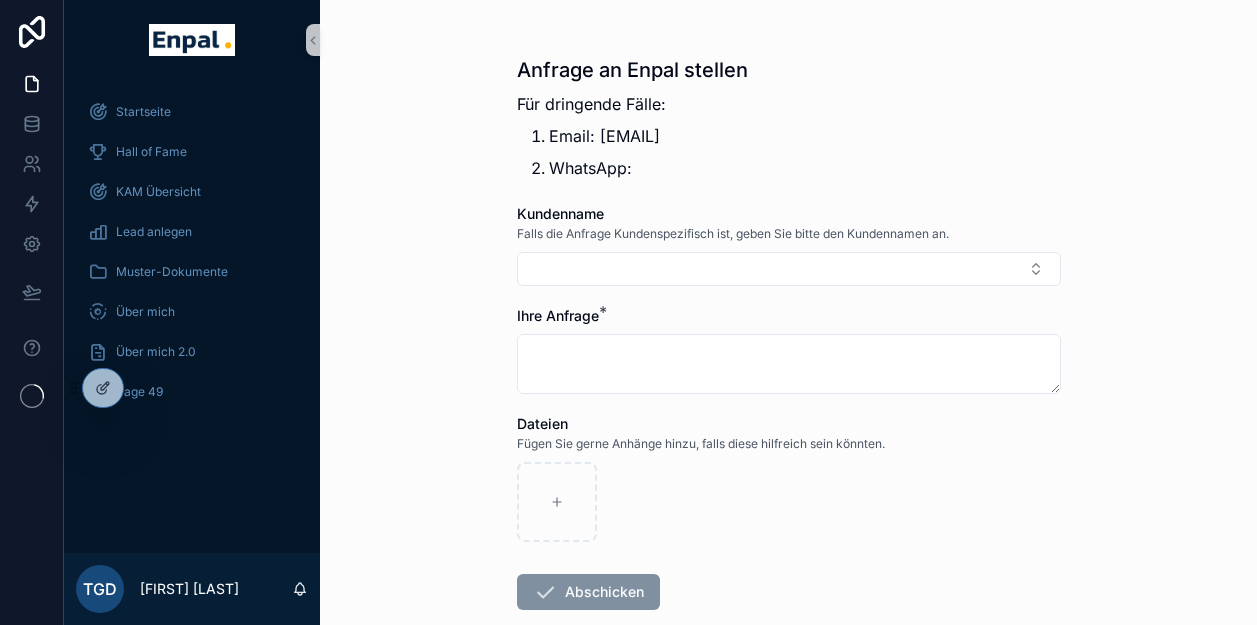scroll, scrollTop: 0, scrollLeft: 0, axis: both 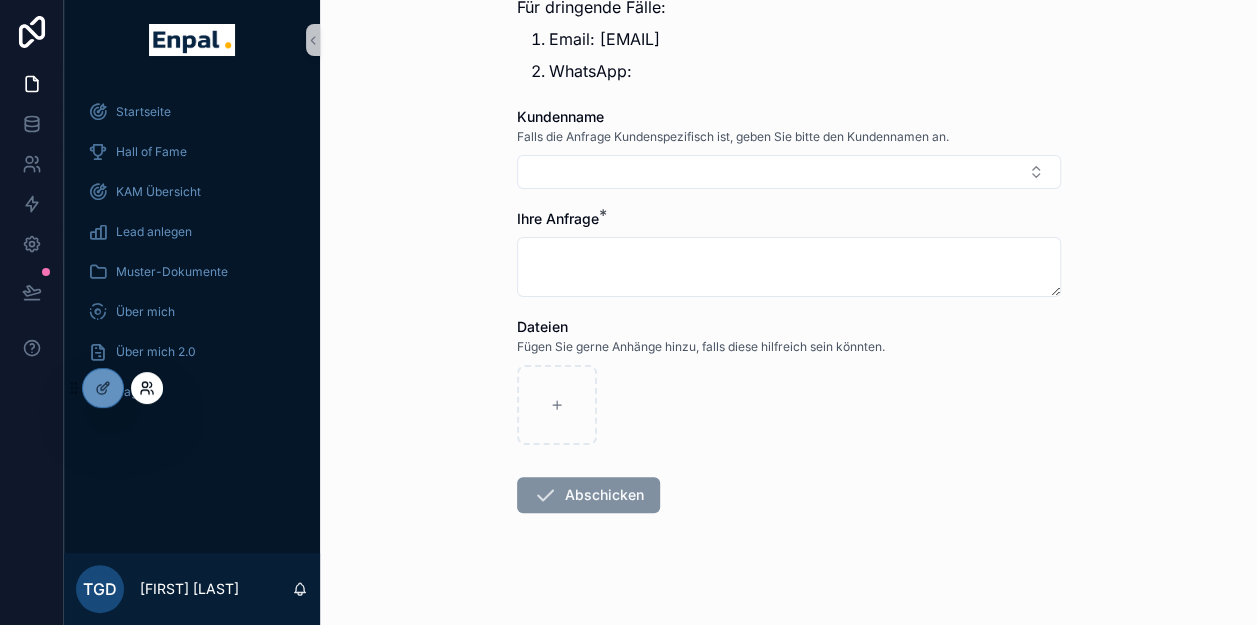 click 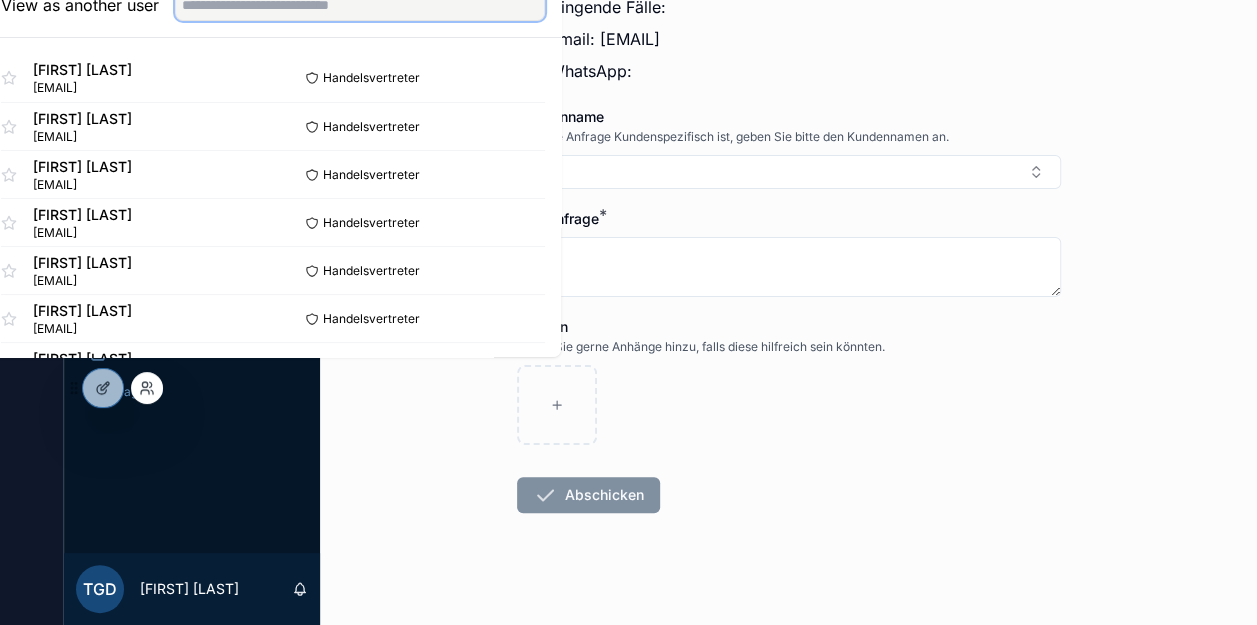 click at bounding box center [360, 5] 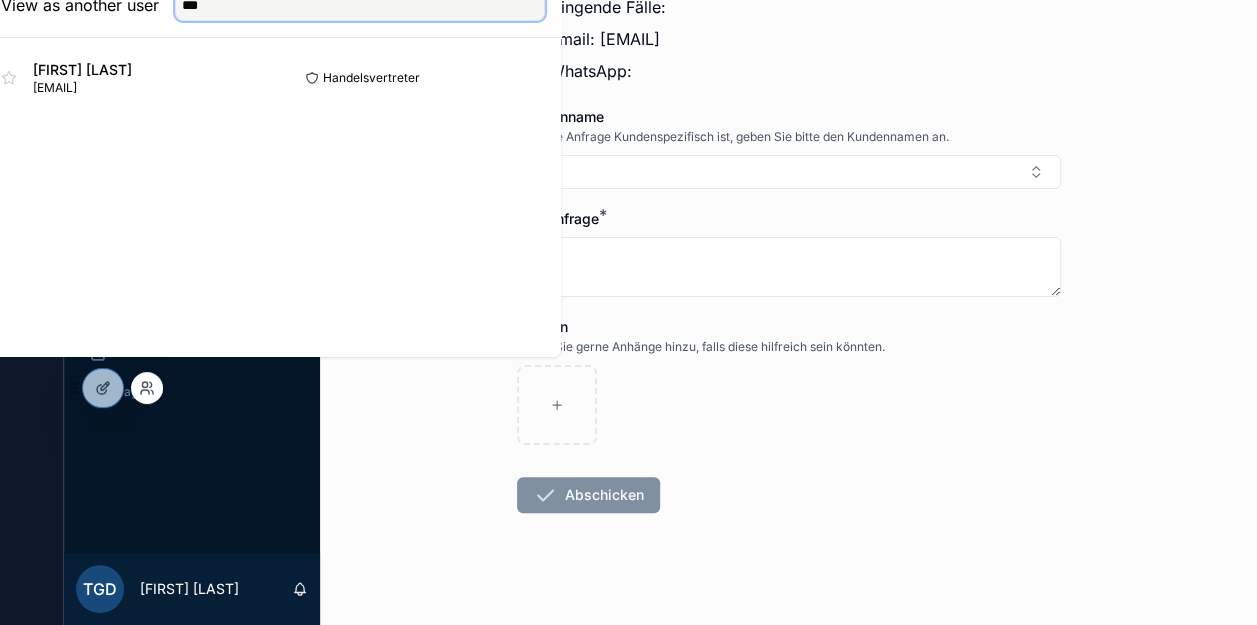 type on "***" 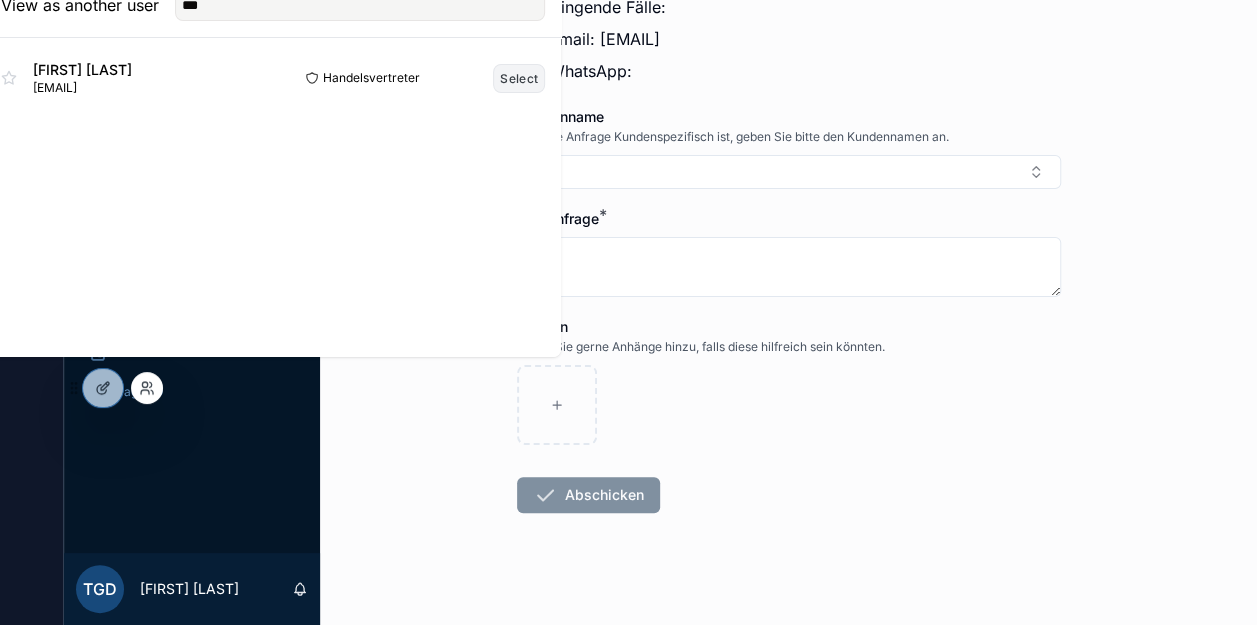 click on "Select" at bounding box center [519, 78] 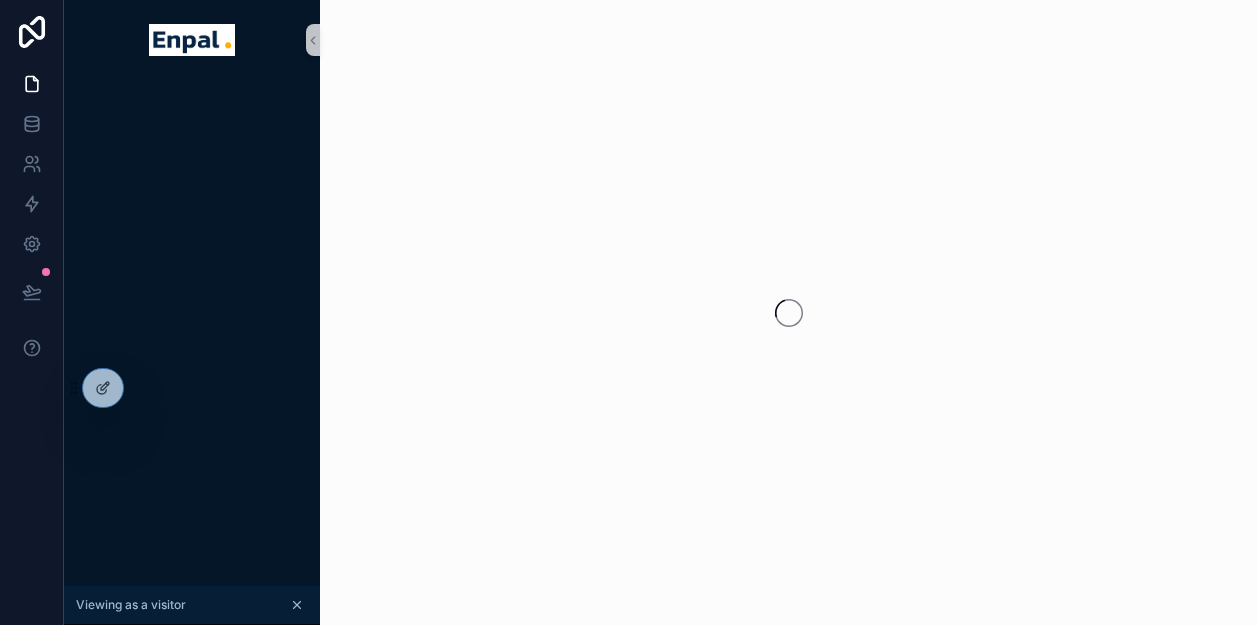 scroll, scrollTop: 0, scrollLeft: 0, axis: both 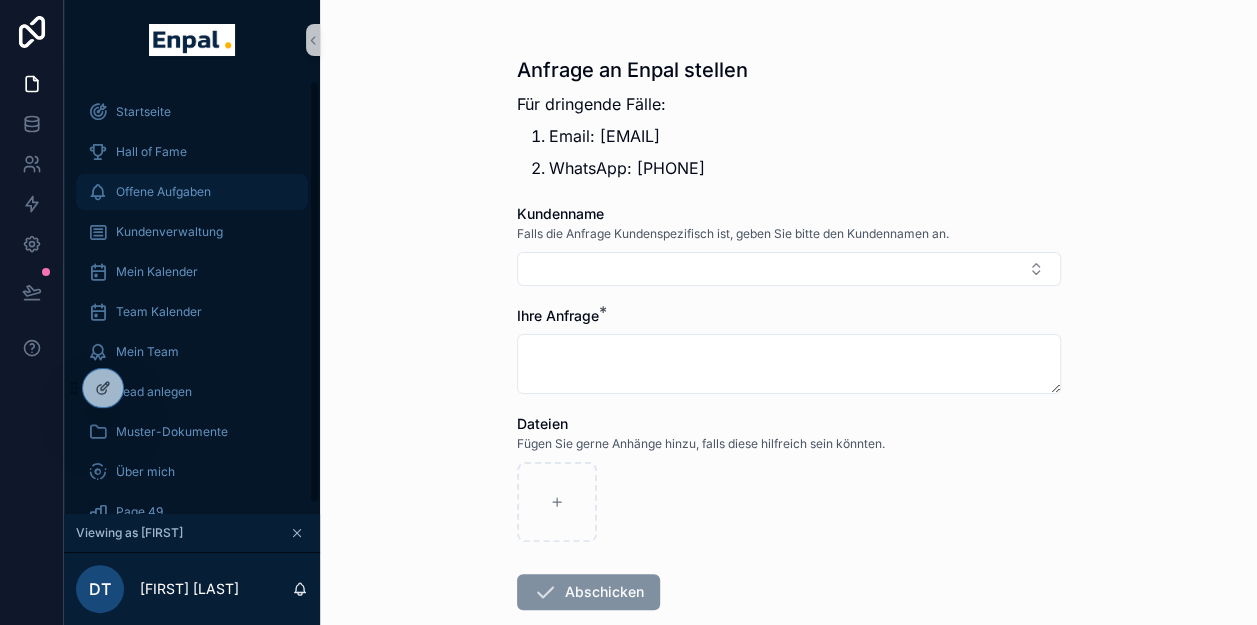 click on "Offene Aufgaben" at bounding box center [163, 192] 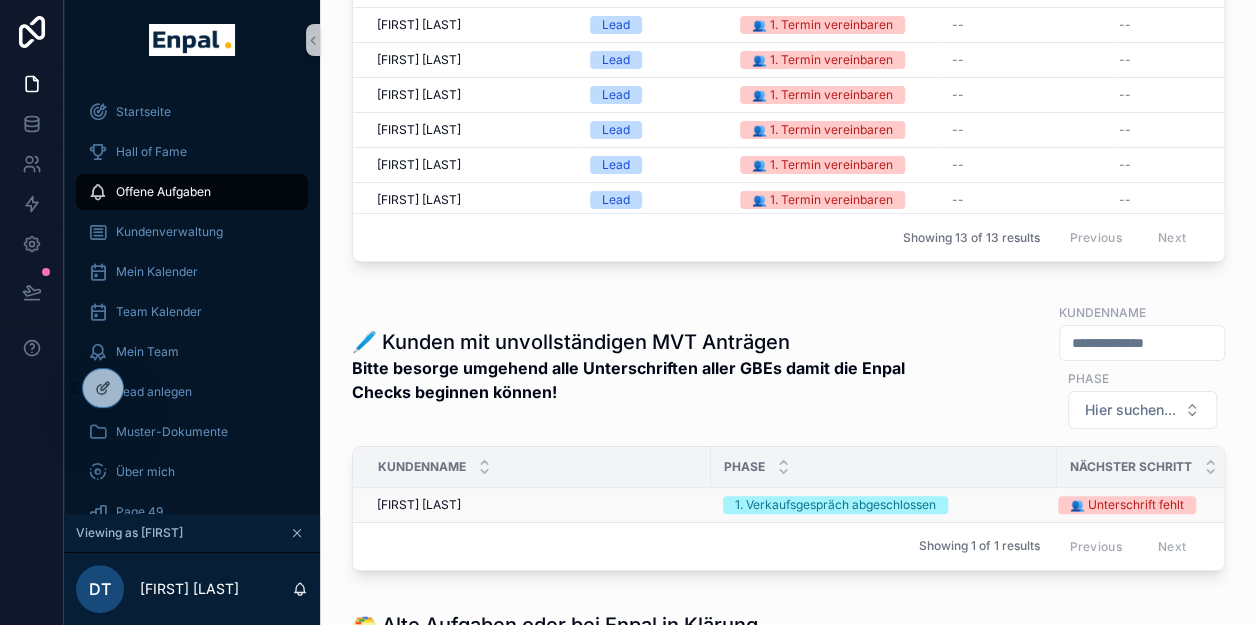 scroll, scrollTop: 1300, scrollLeft: 0, axis: vertical 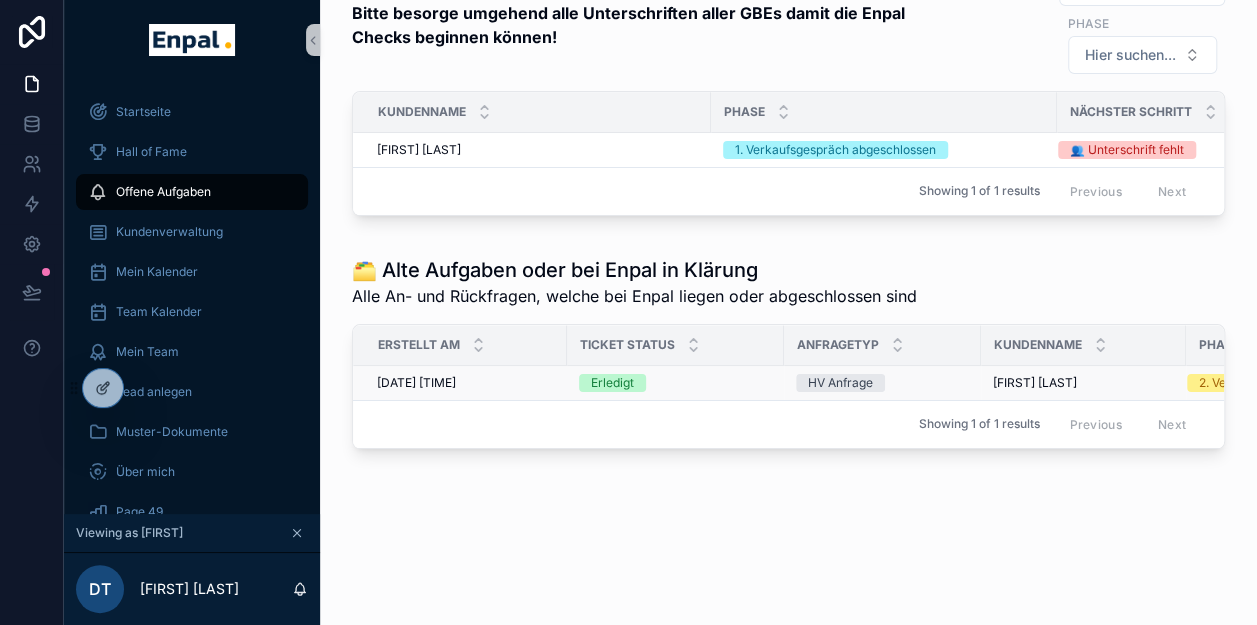 click on "Erledigt" at bounding box center [612, 383] 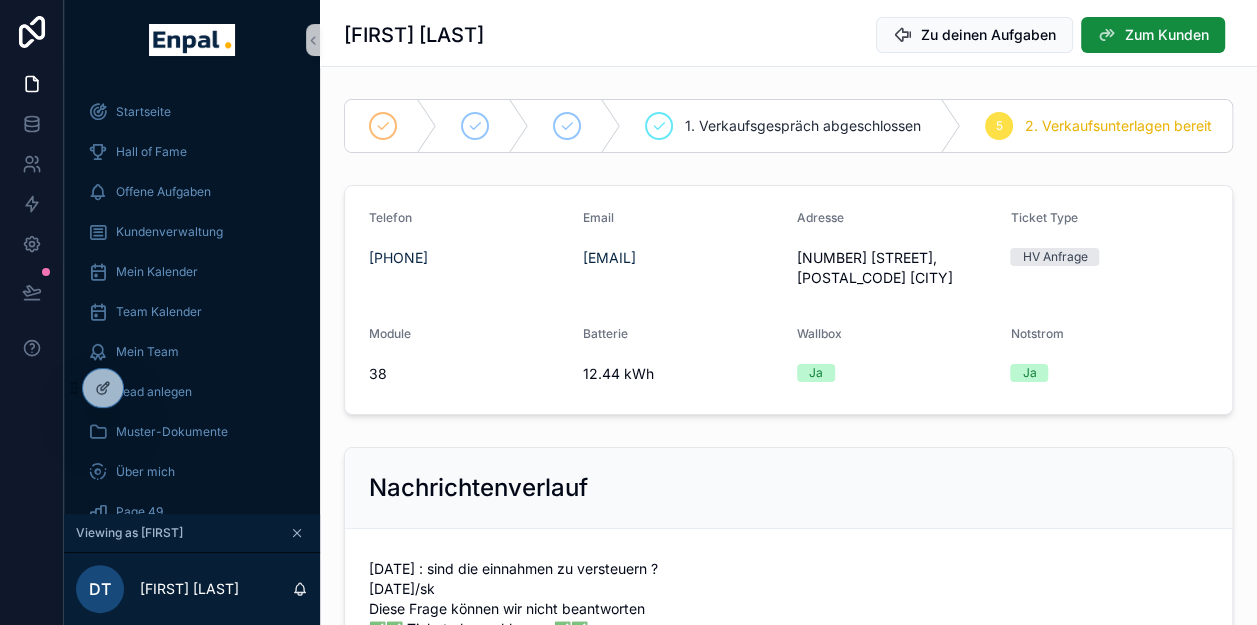 scroll, scrollTop: 0, scrollLeft: 0, axis: both 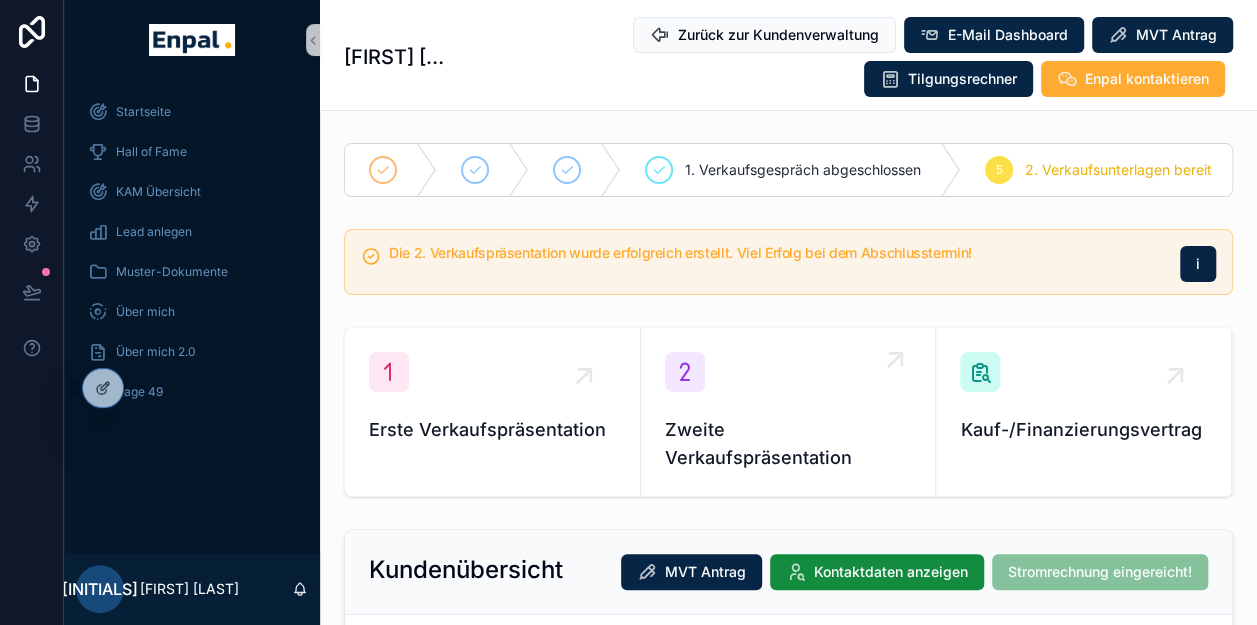 click on "Zweite Verkaufspräsentation" at bounding box center [788, 444] 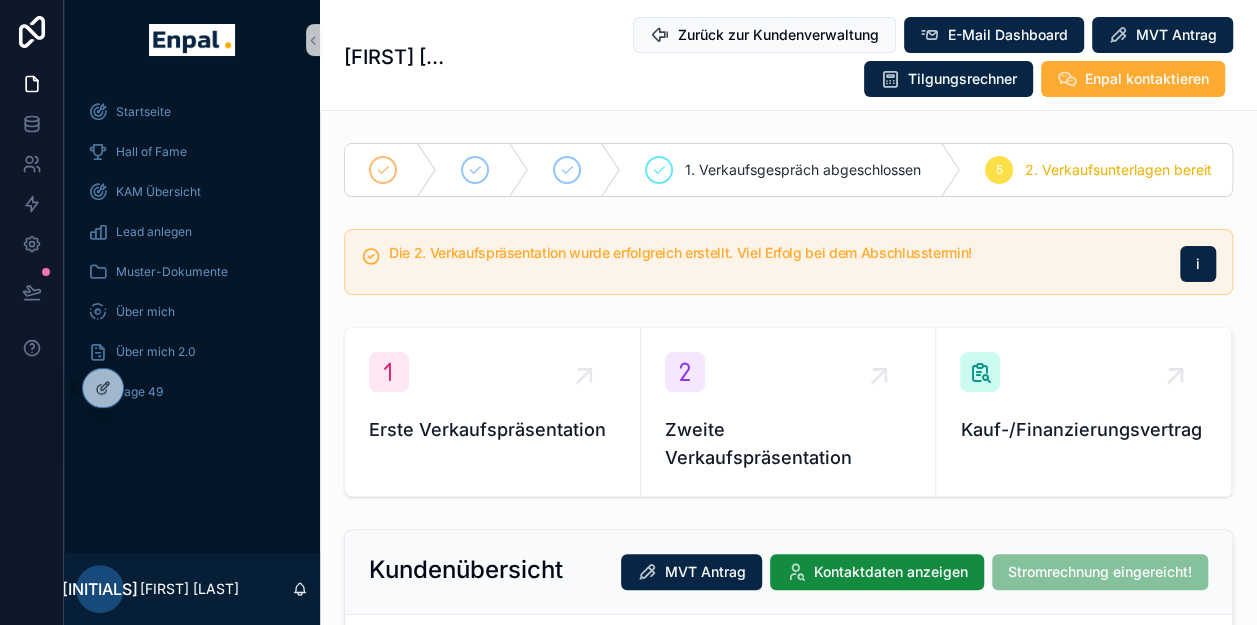 click on "**********" at bounding box center (788, 1592) 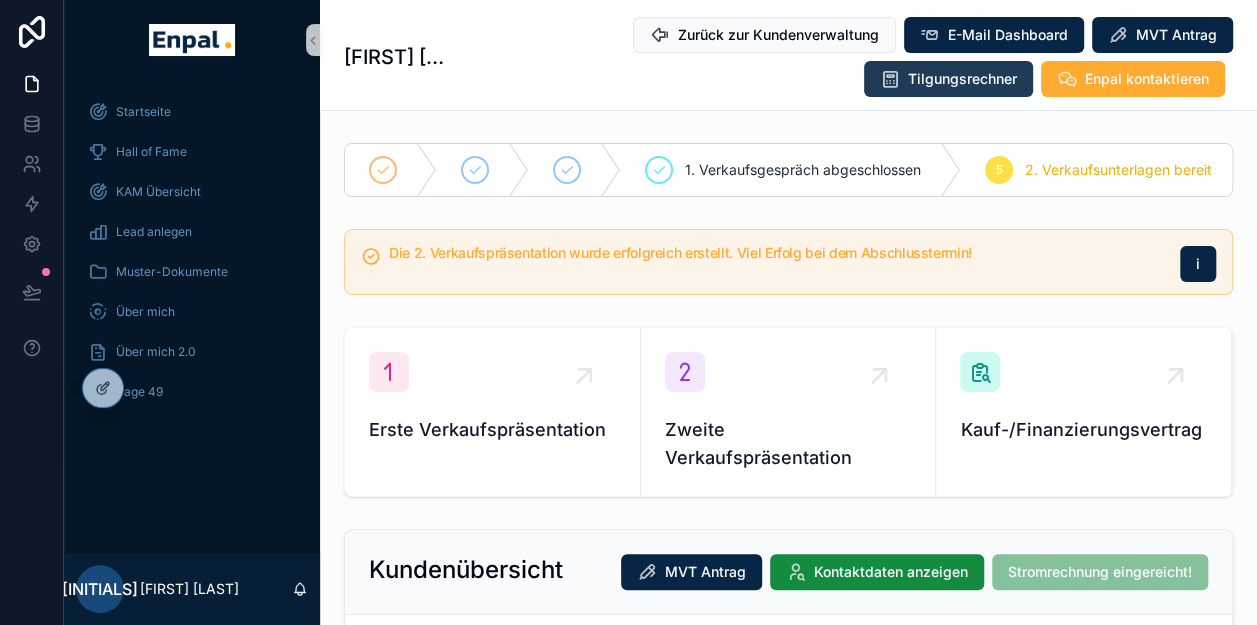 click on "Tilgungsrechner" at bounding box center [962, 79] 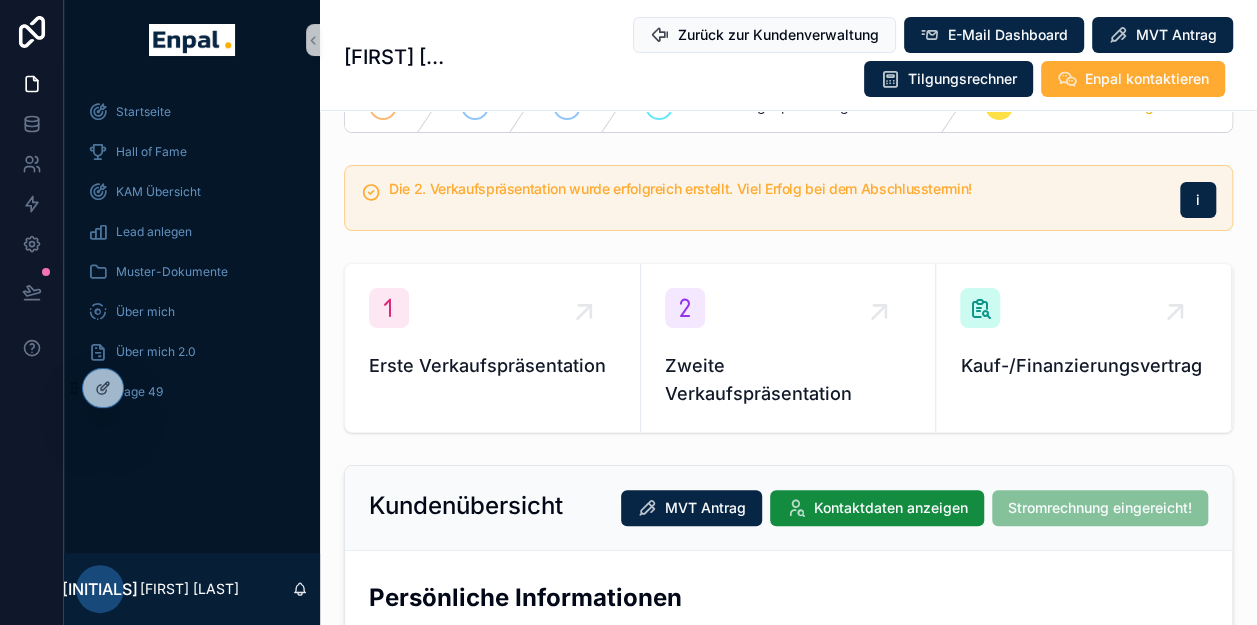 scroll, scrollTop: 0, scrollLeft: 0, axis: both 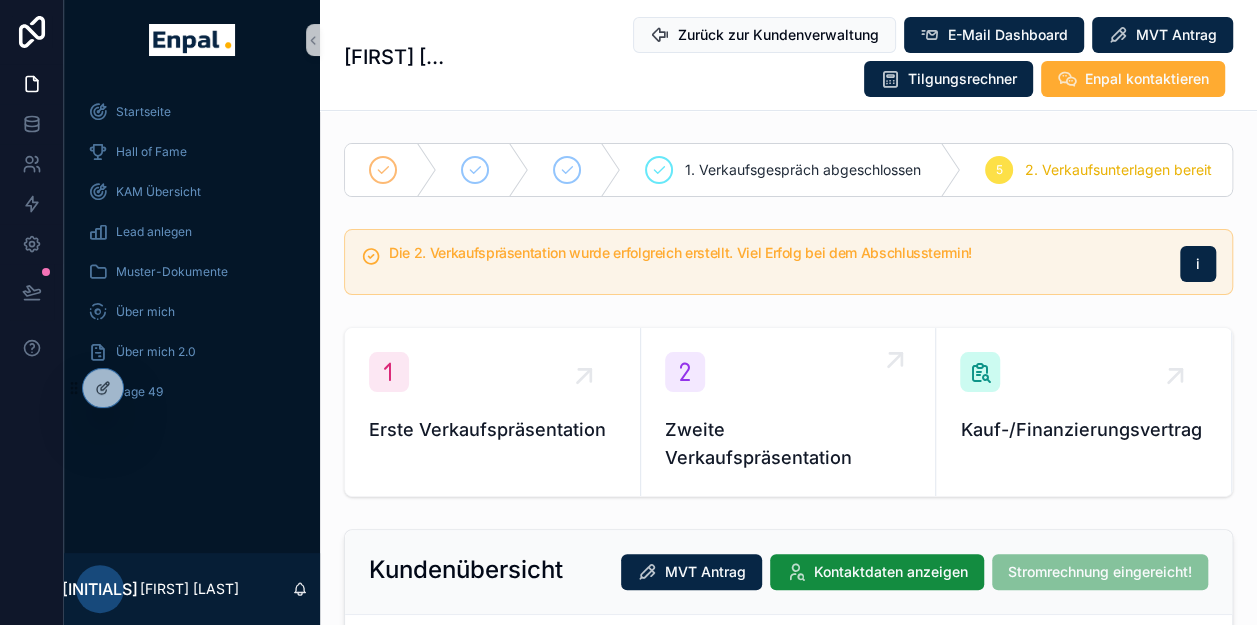 click on "Zweite Verkaufspräsentation" at bounding box center (788, 412) 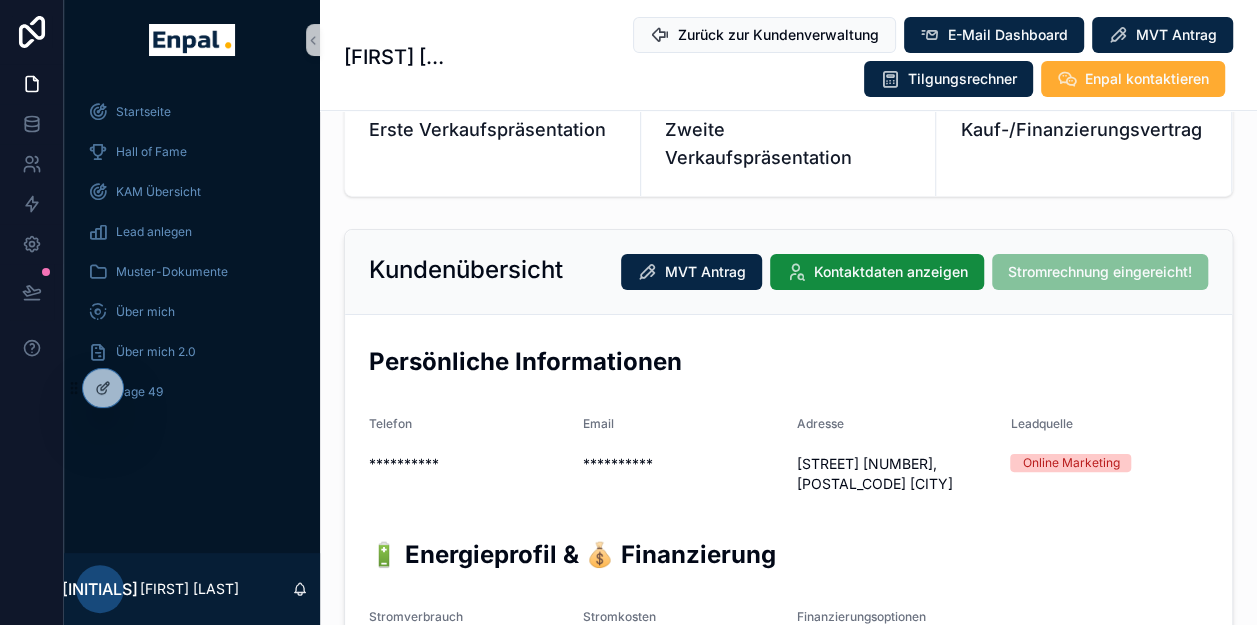 scroll, scrollTop: 400, scrollLeft: 0, axis: vertical 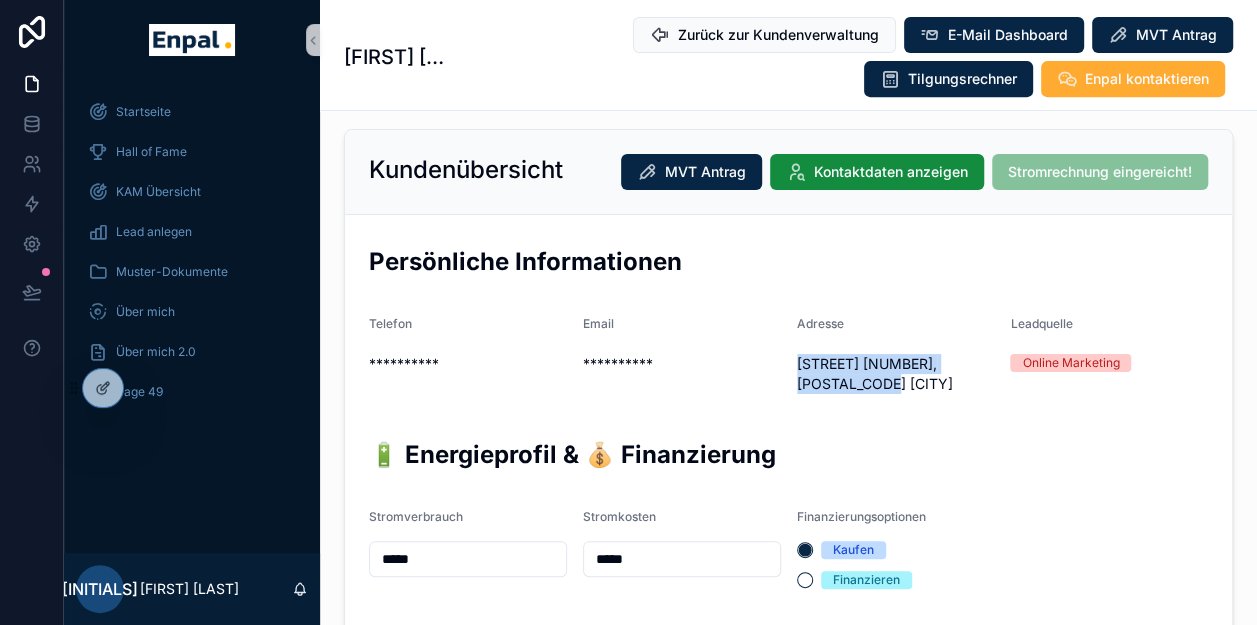 drag, startPoint x: 918, startPoint y: 391, endPoint x: 796, endPoint y: 378, distance: 122.69067 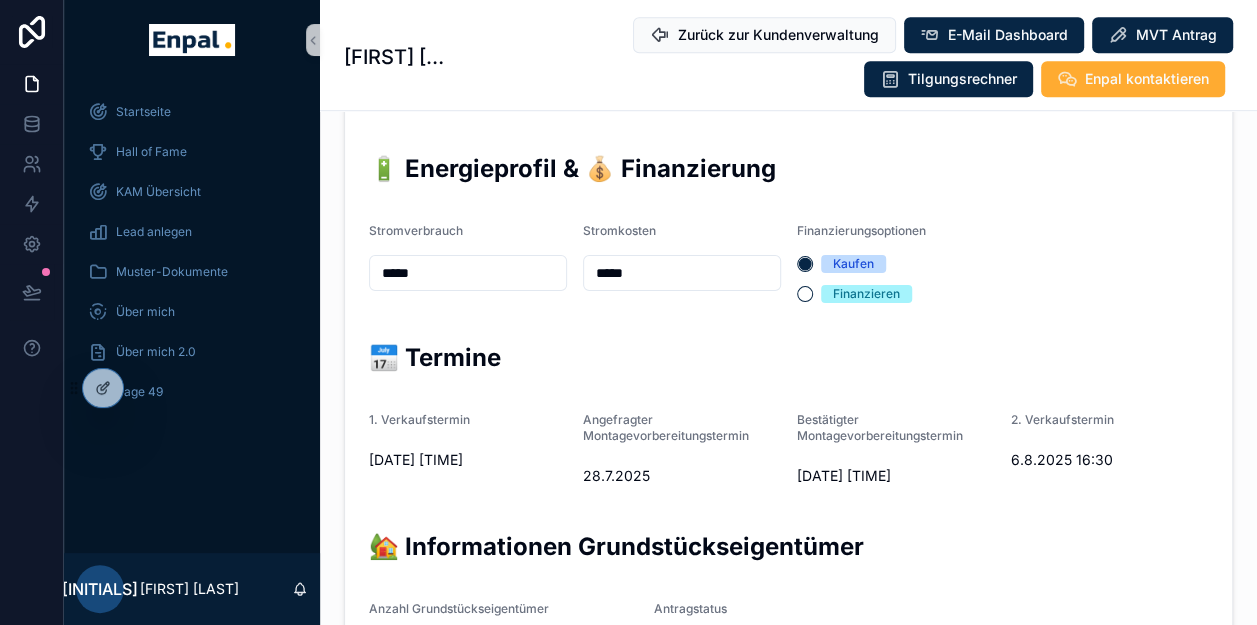 scroll, scrollTop: 700, scrollLeft: 0, axis: vertical 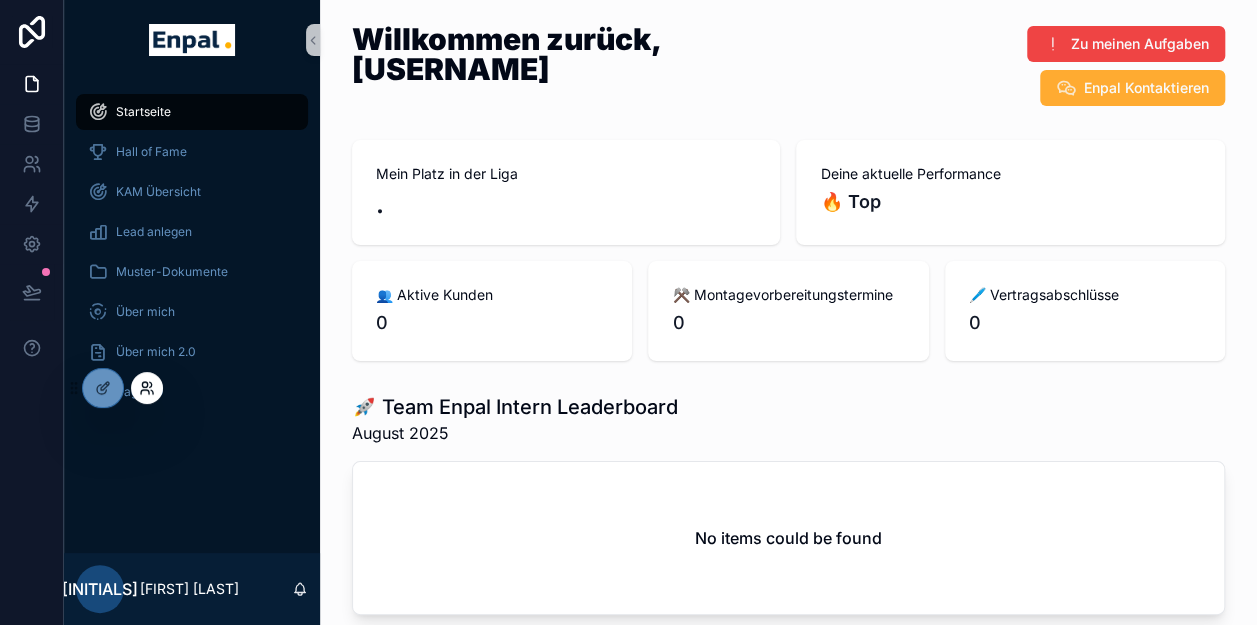 click 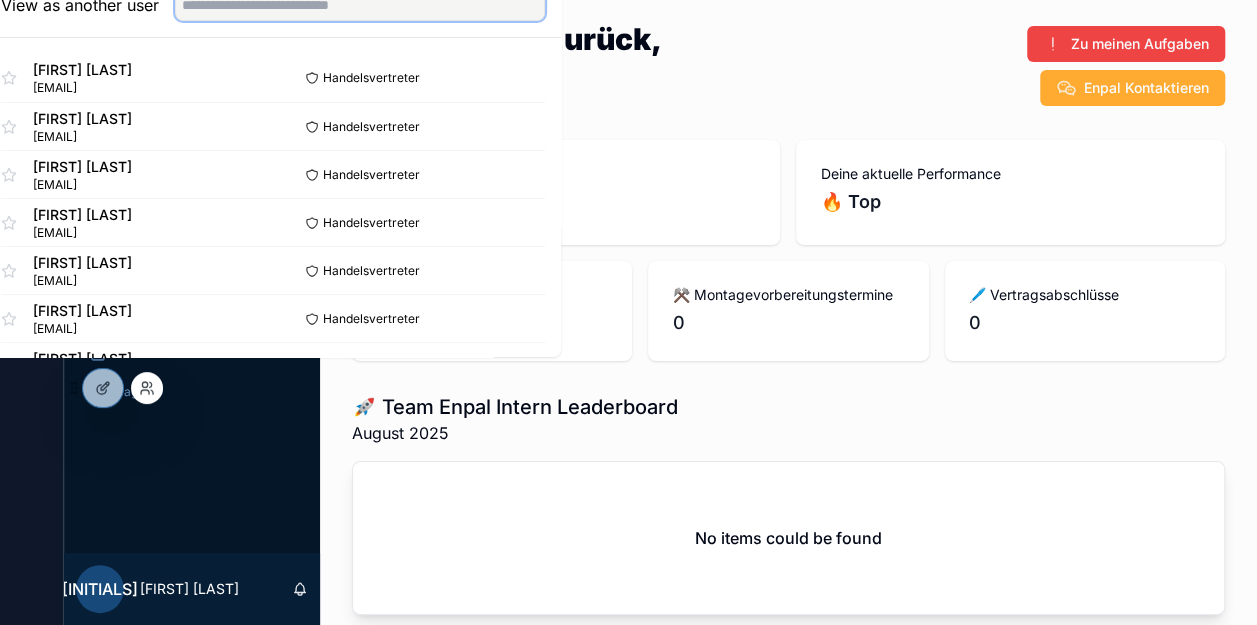 click at bounding box center (360, 5) 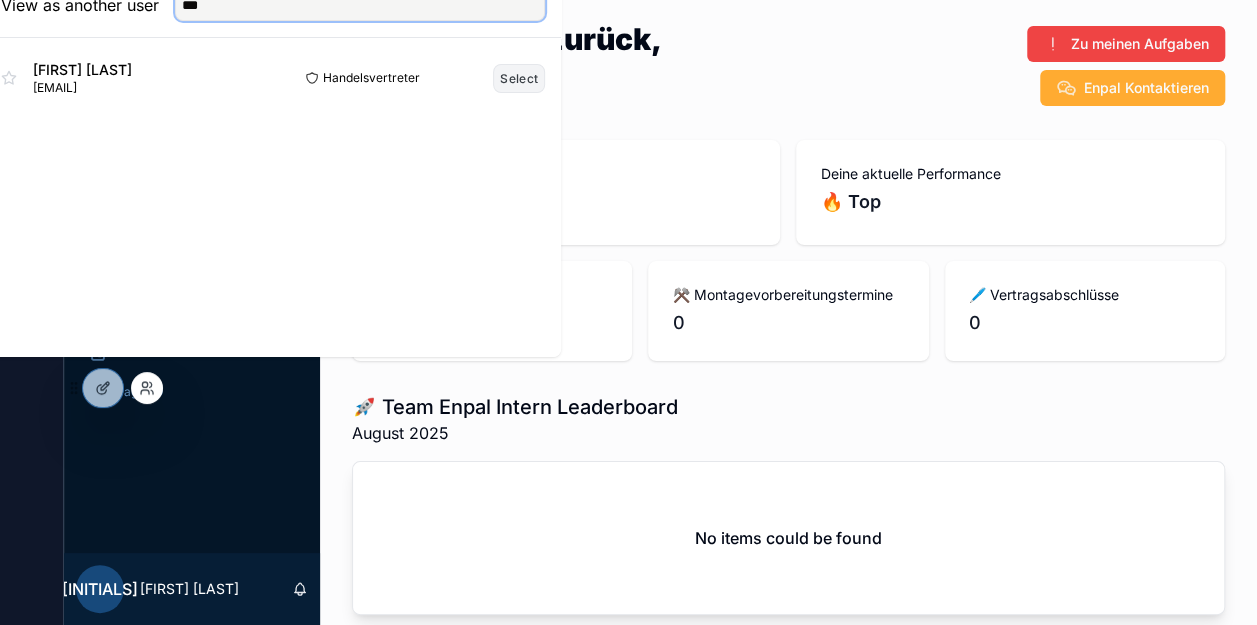 type on "***" 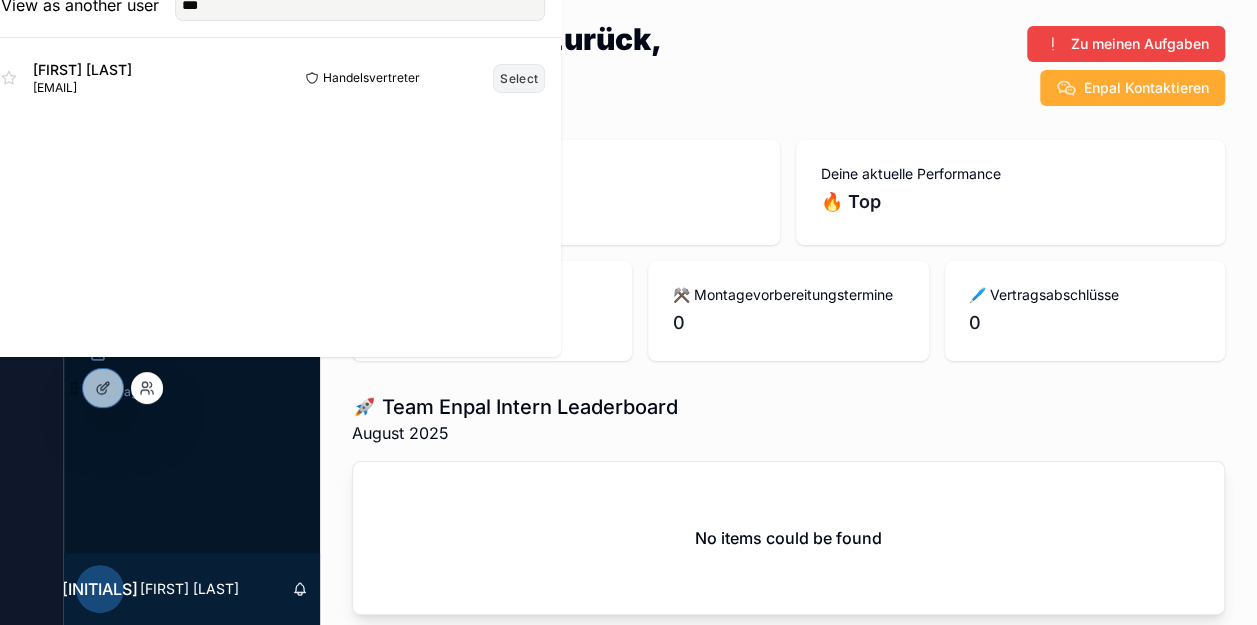 click on "Select" at bounding box center (519, 78) 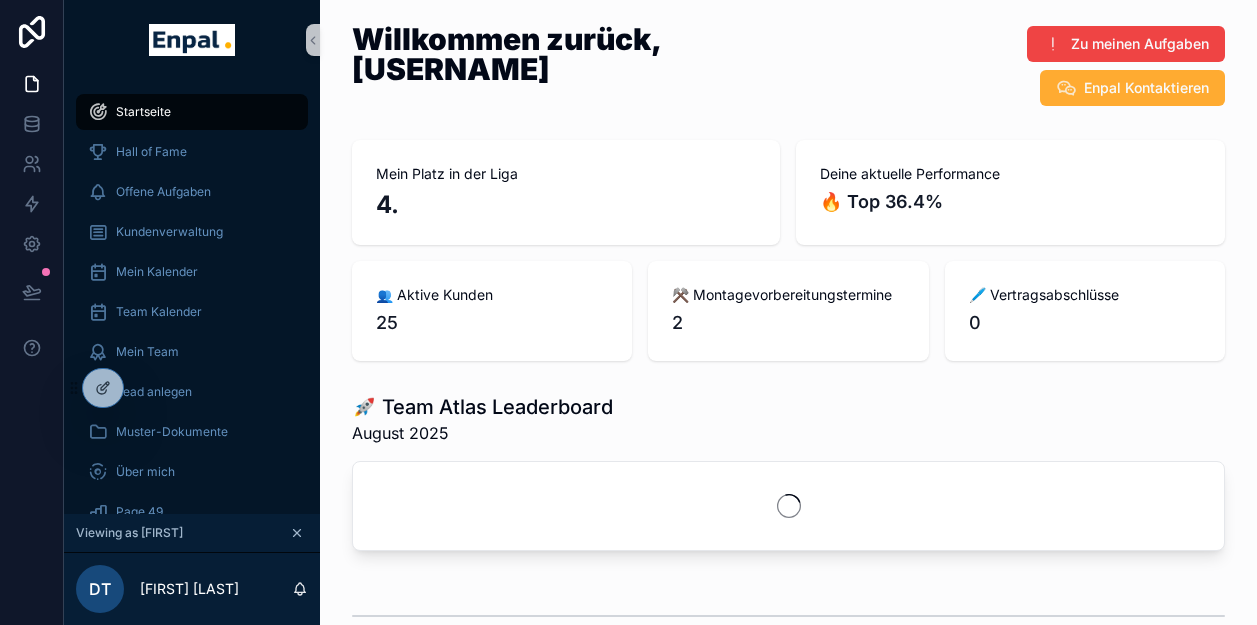 scroll, scrollTop: 0, scrollLeft: 0, axis: both 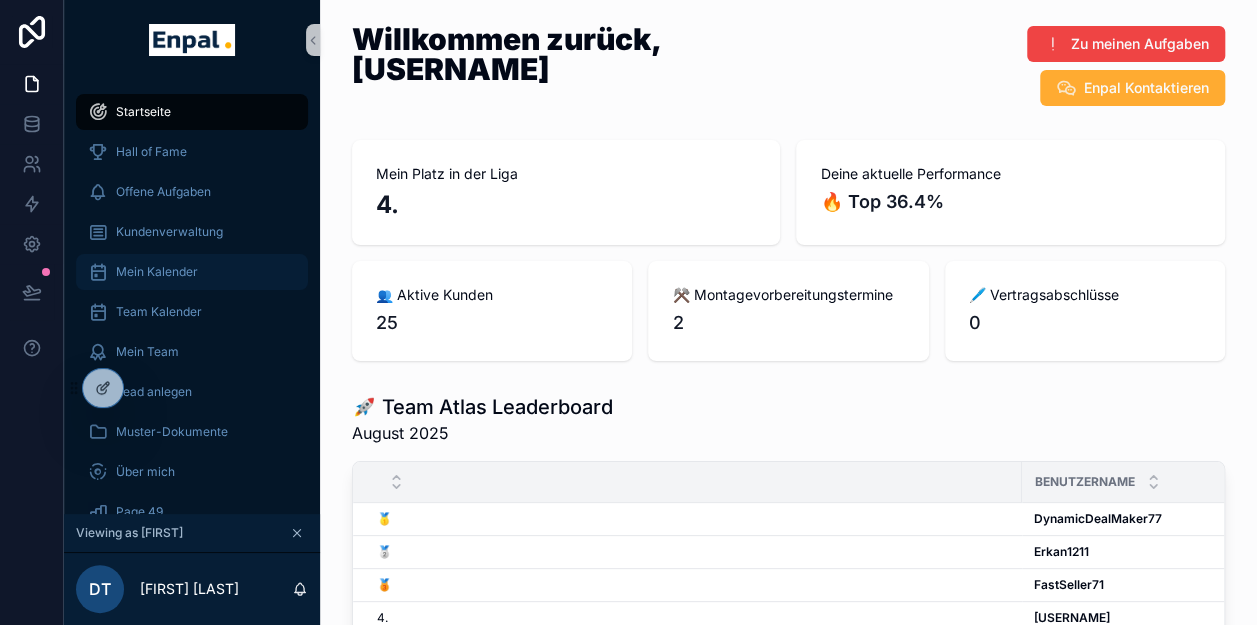 click on "Mein Kalender" at bounding box center (192, 272) 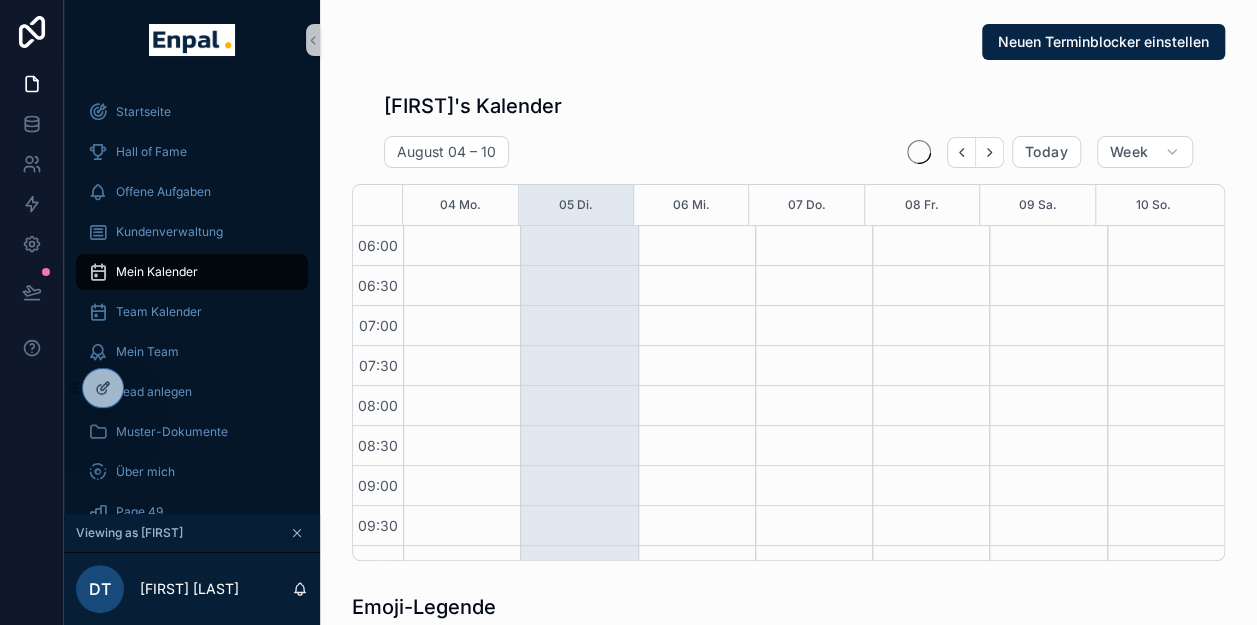 scroll, scrollTop: 480, scrollLeft: 0, axis: vertical 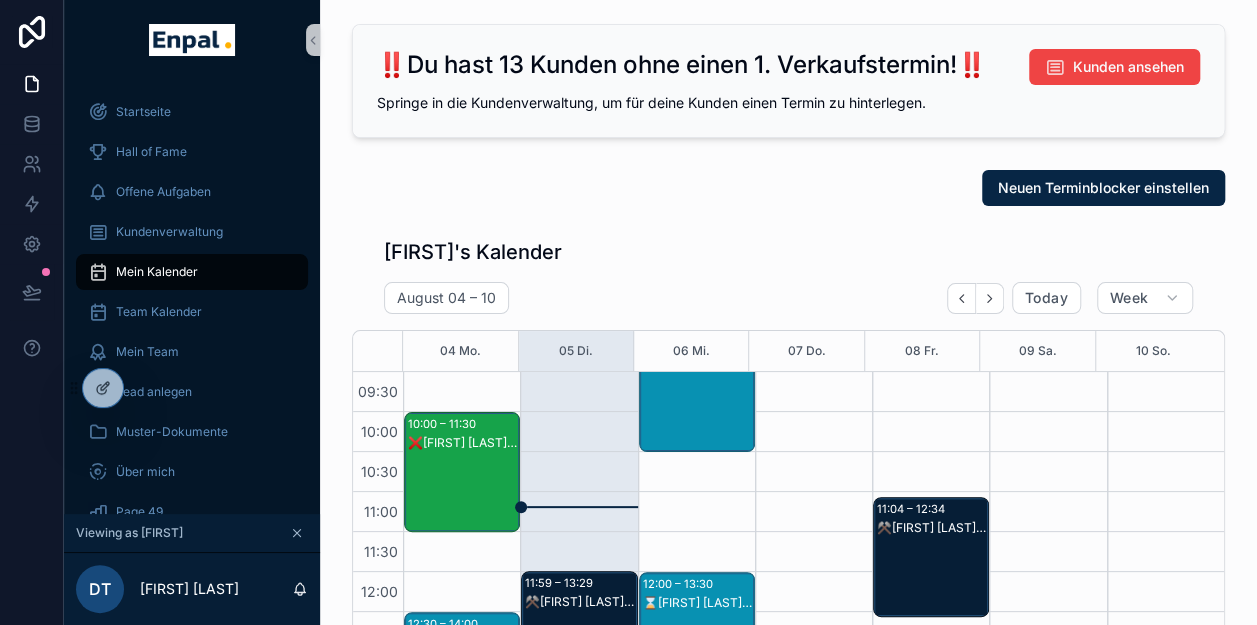 click on "❌Angelika Rohrberg-Kaufmann - 2. VG" at bounding box center [463, 443] 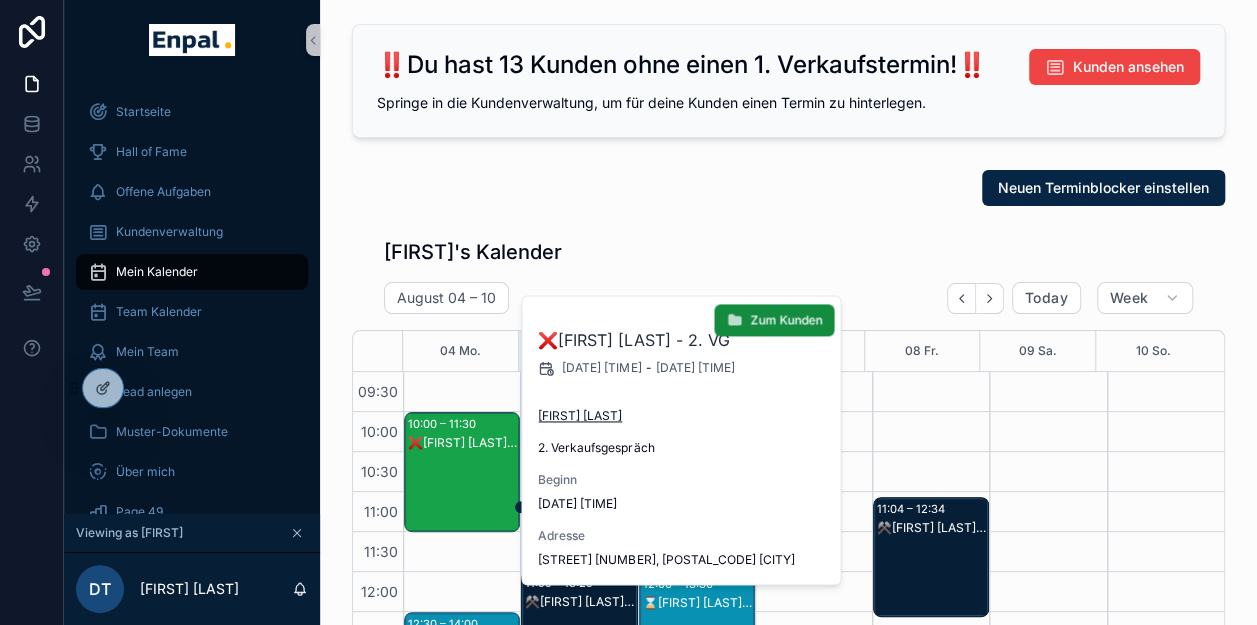 click on "[NAME]-[LAST]" at bounding box center [580, 416] 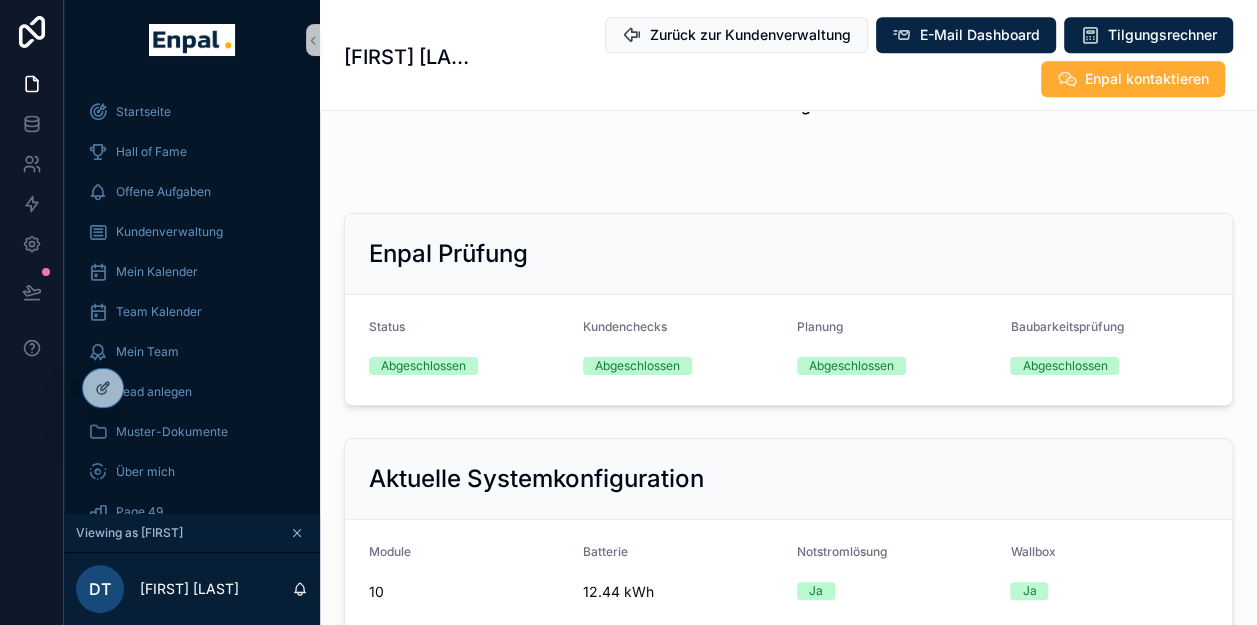 scroll, scrollTop: 1000, scrollLeft: 0, axis: vertical 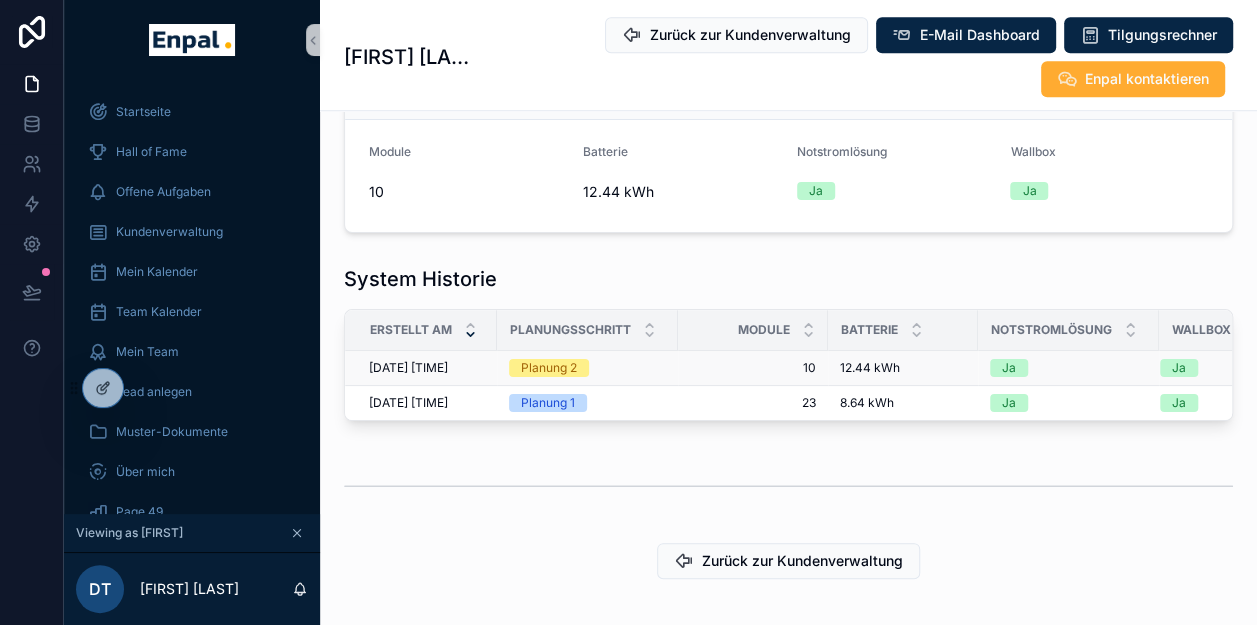 click on "[DATE] [TIME]" at bounding box center (408, 368) 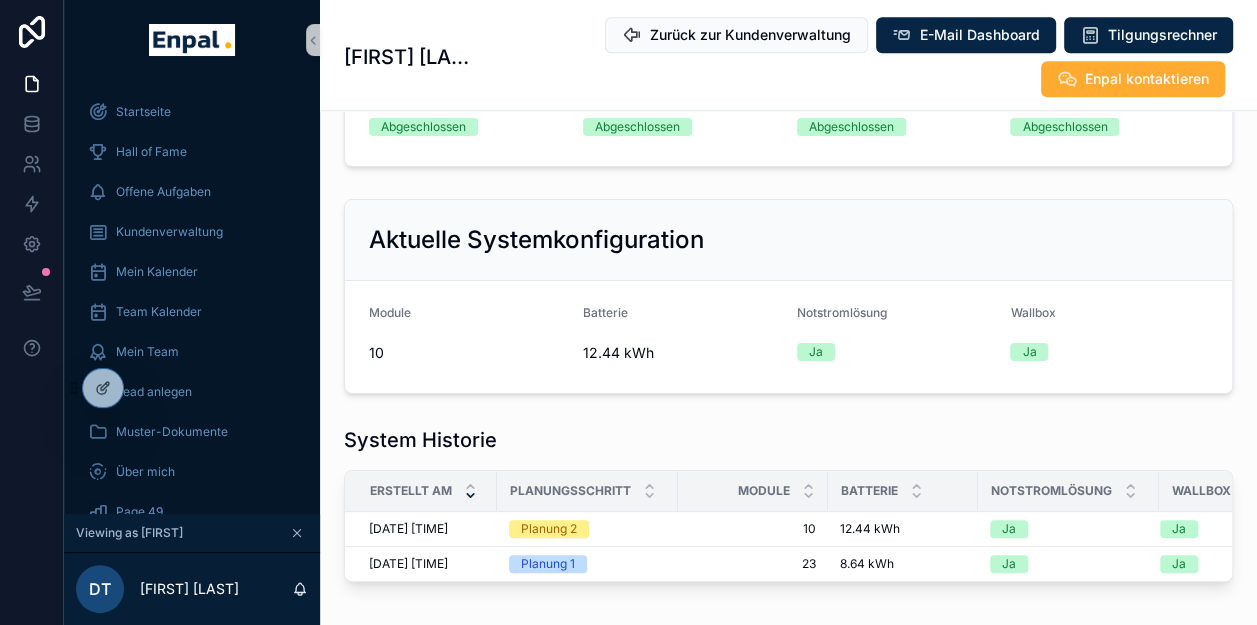 scroll, scrollTop: 900, scrollLeft: 0, axis: vertical 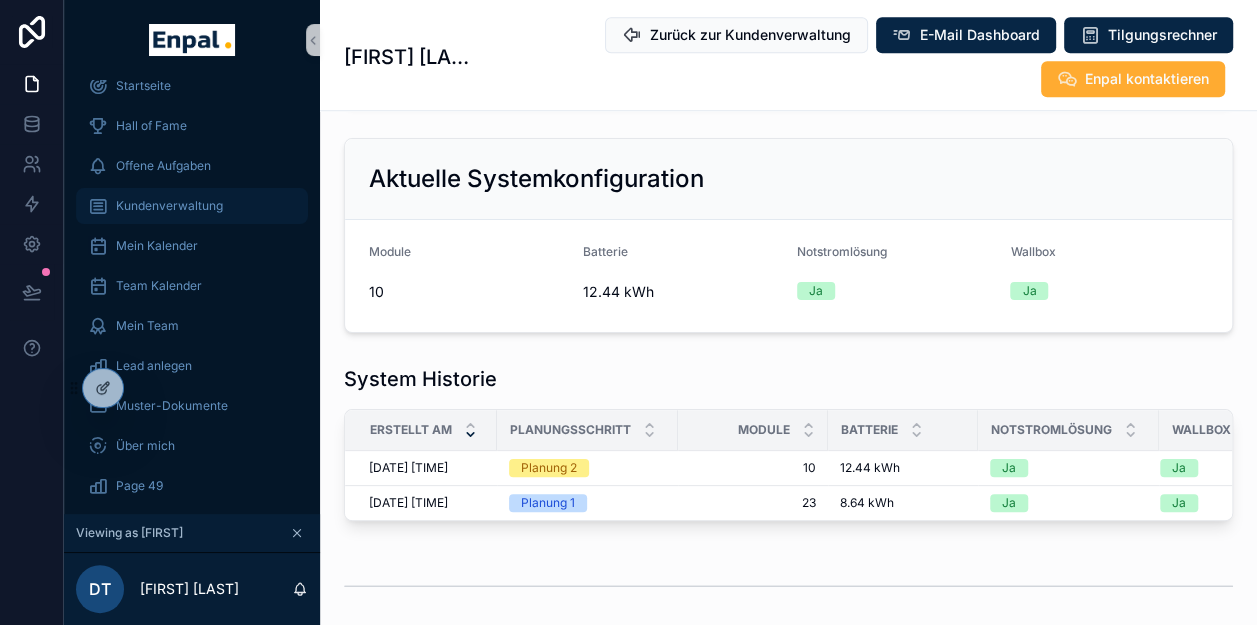 click on "Kundenverwaltung" at bounding box center (169, 206) 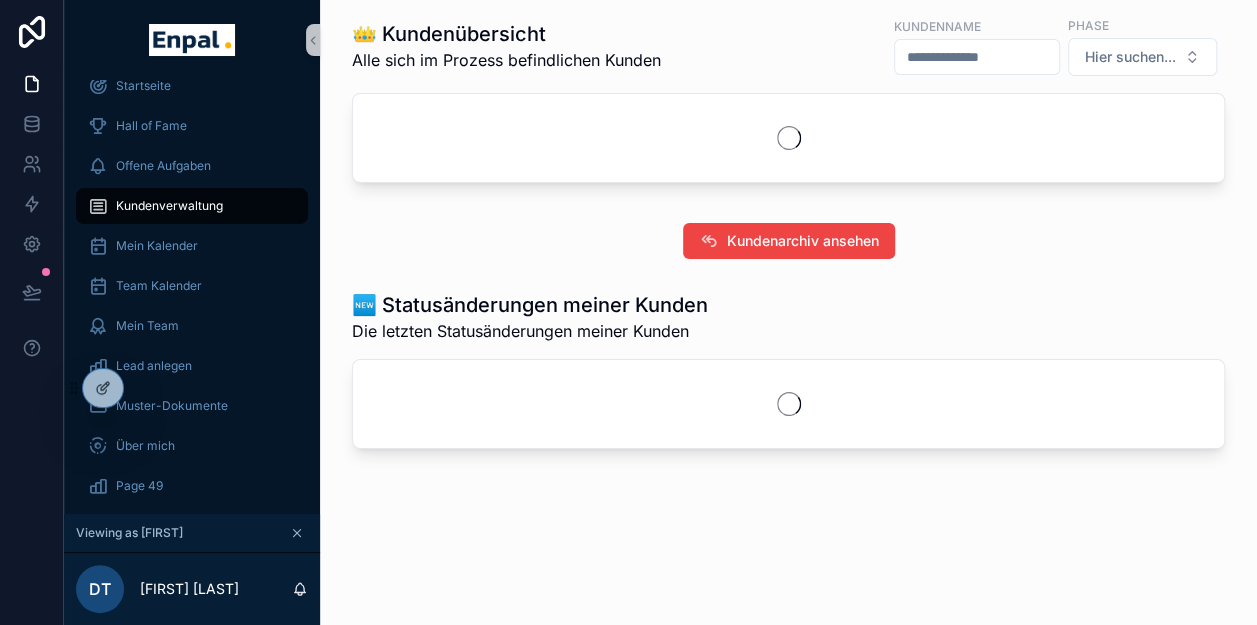 scroll, scrollTop: 472, scrollLeft: 0, axis: vertical 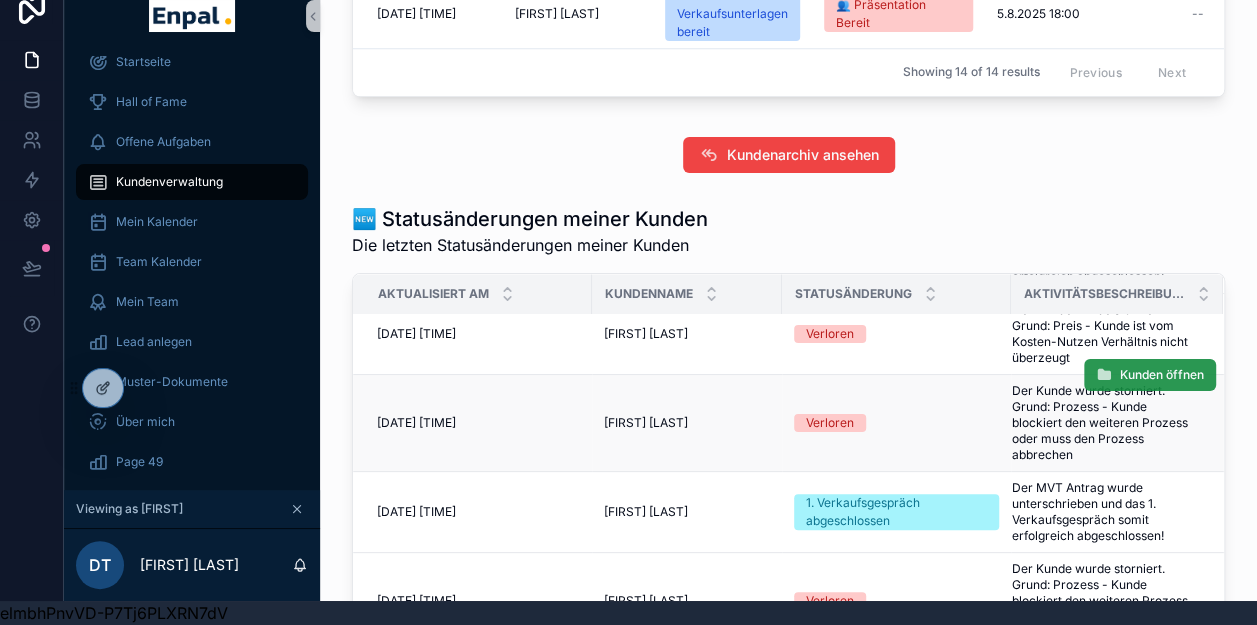 click on "Kunden öffnen" at bounding box center (1150, 375) 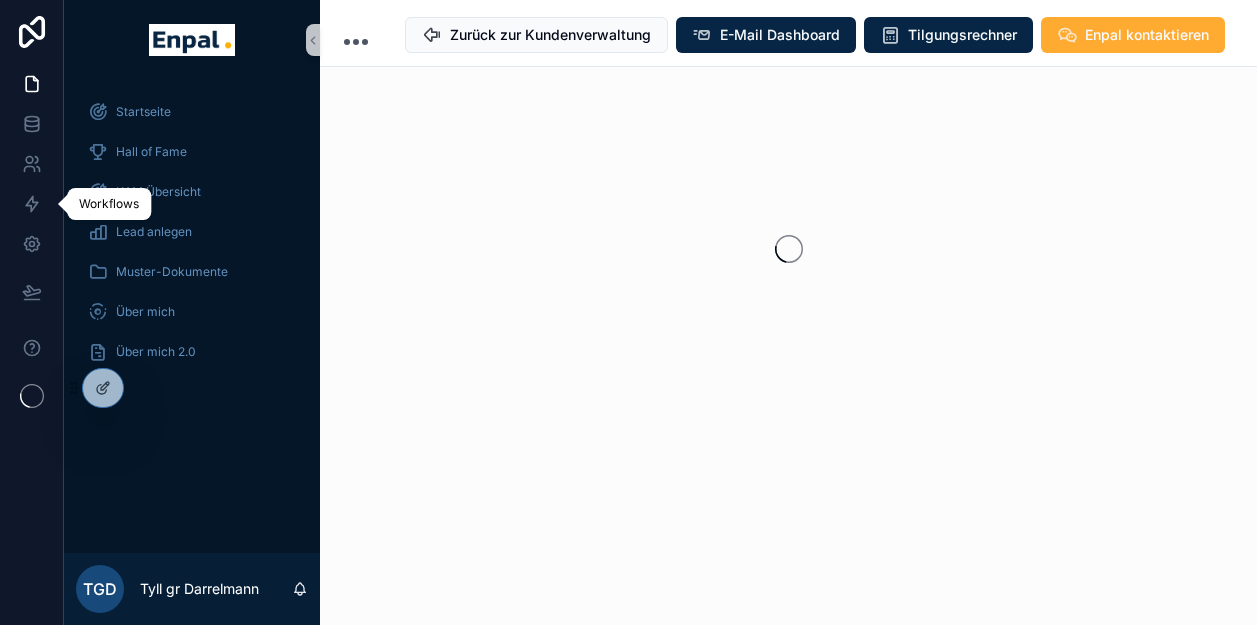 scroll, scrollTop: 0, scrollLeft: 0, axis: both 